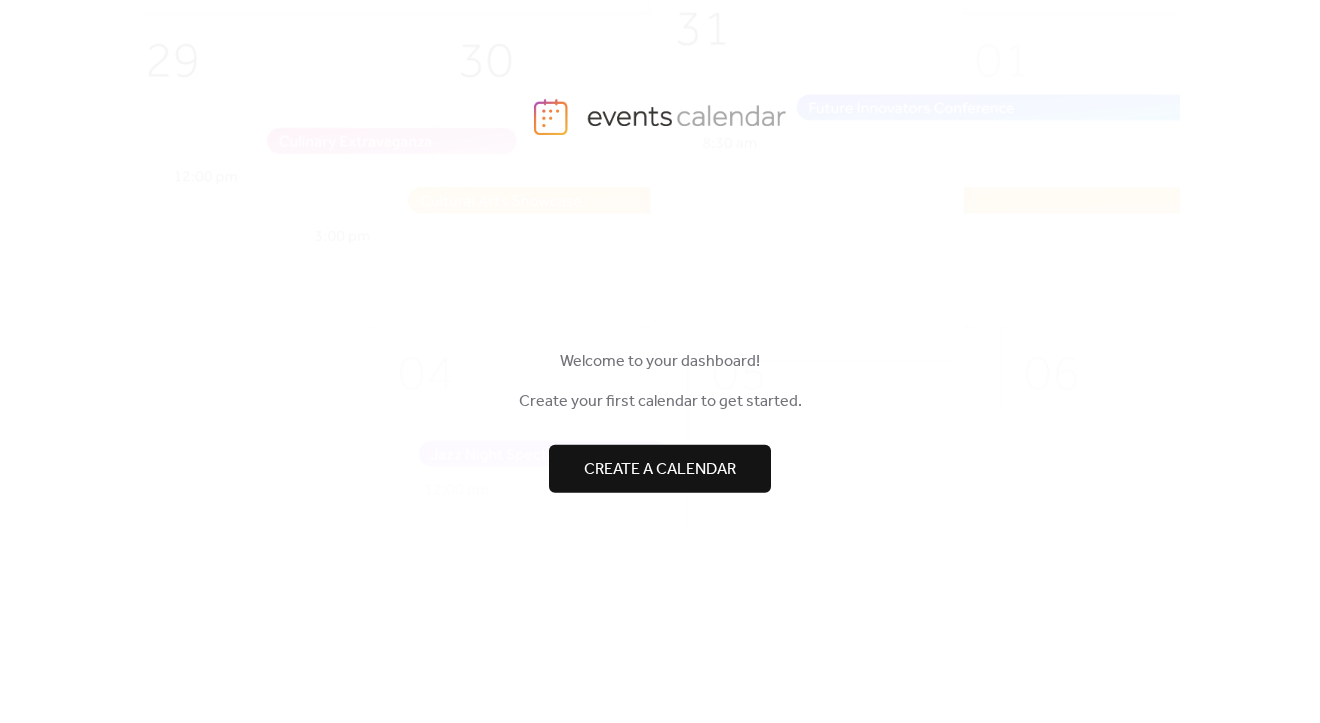 scroll, scrollTop: 0, scrollLeft: 0, axis: both 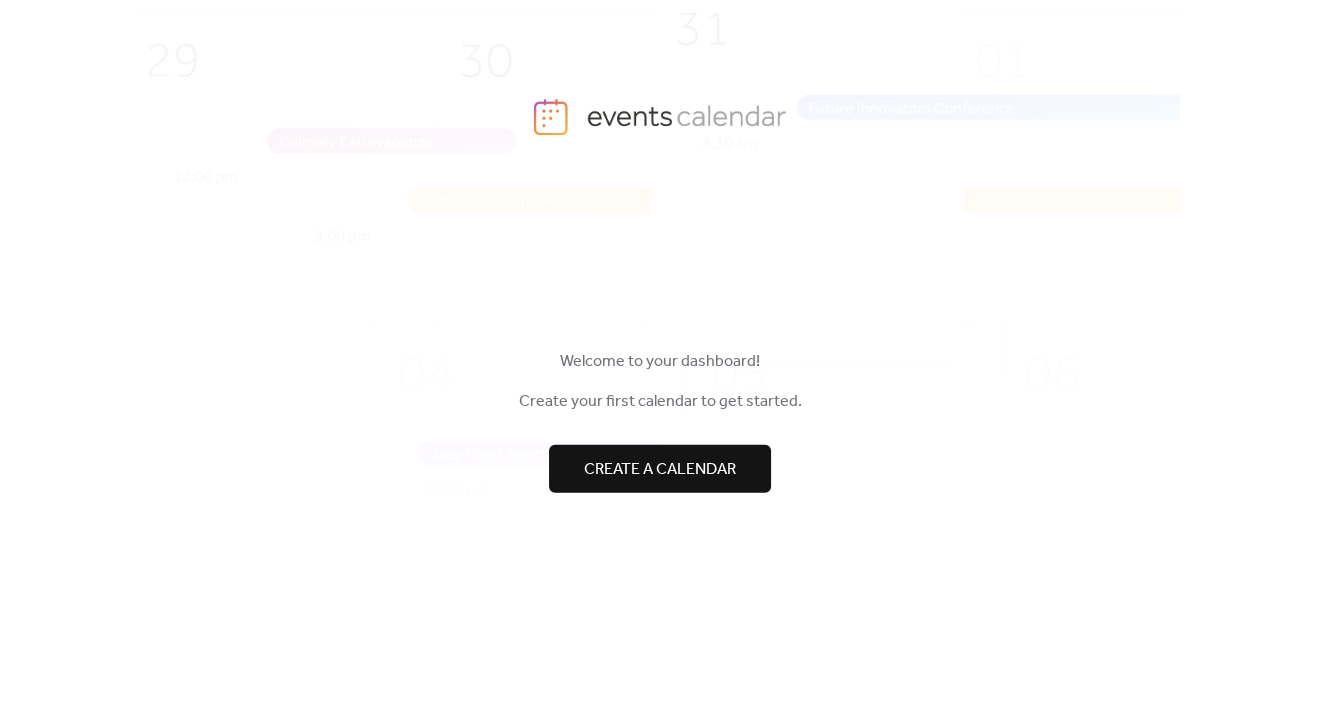 click on "Create a calendar" at bounding box center [660, 470] 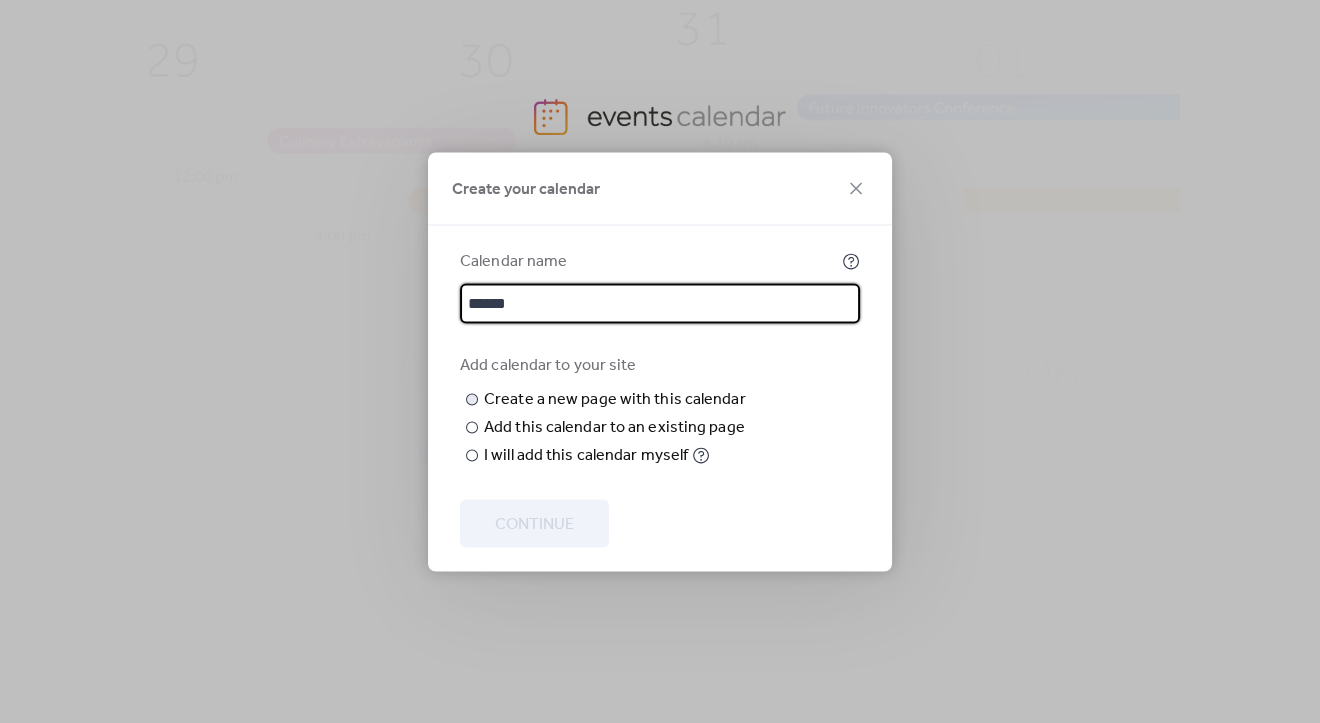 type on "******" 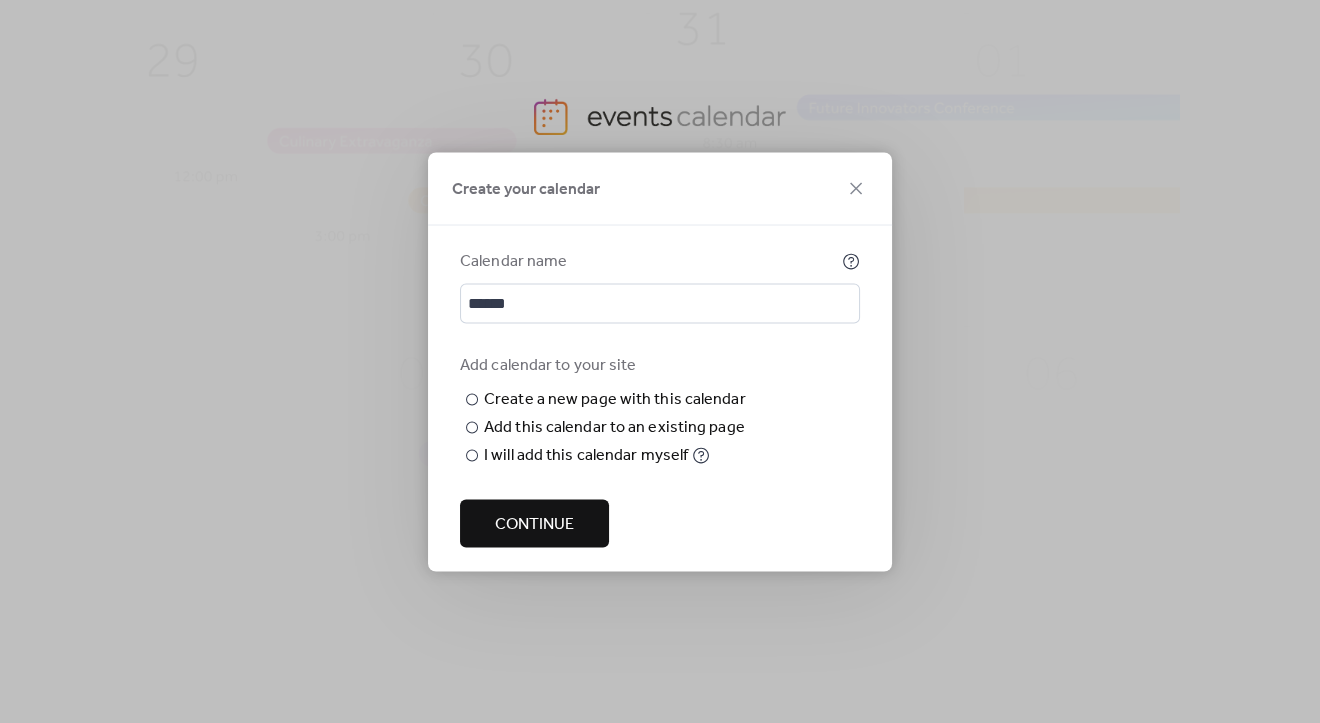 type on "******" 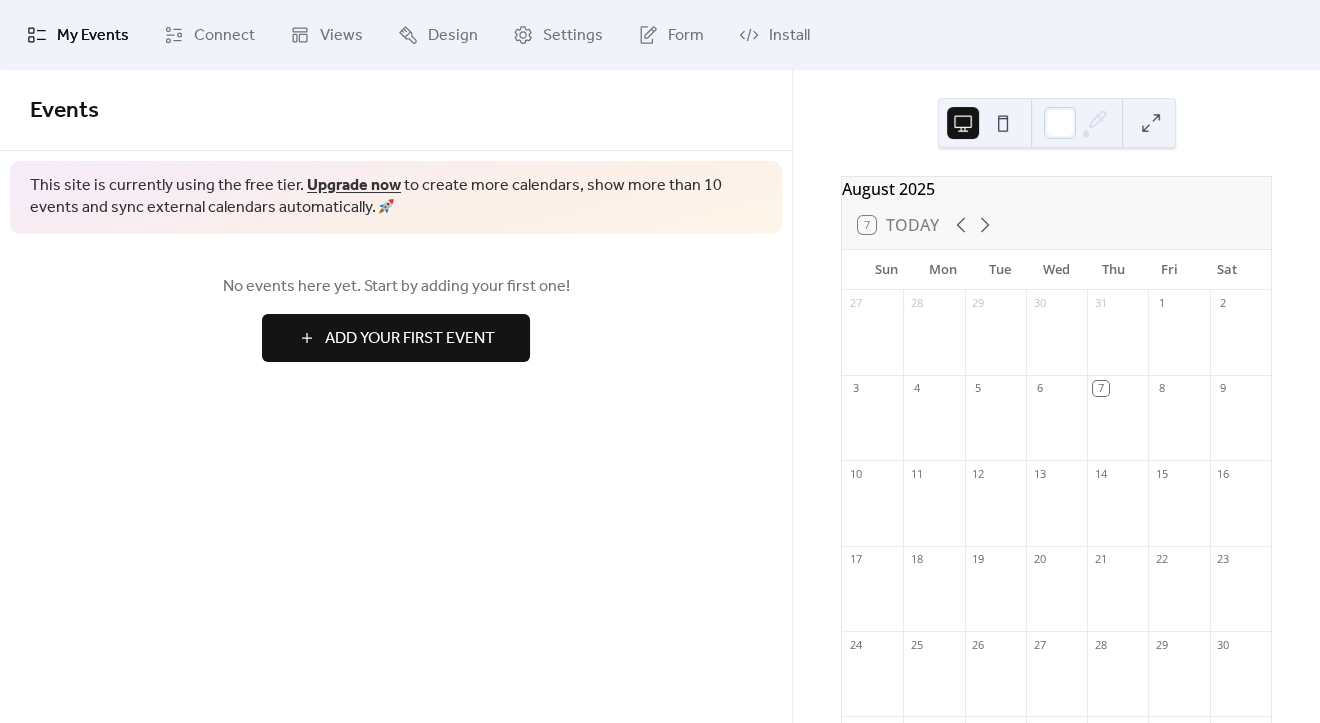 click on "Add Your First Event" at bounding box center (410, 339) 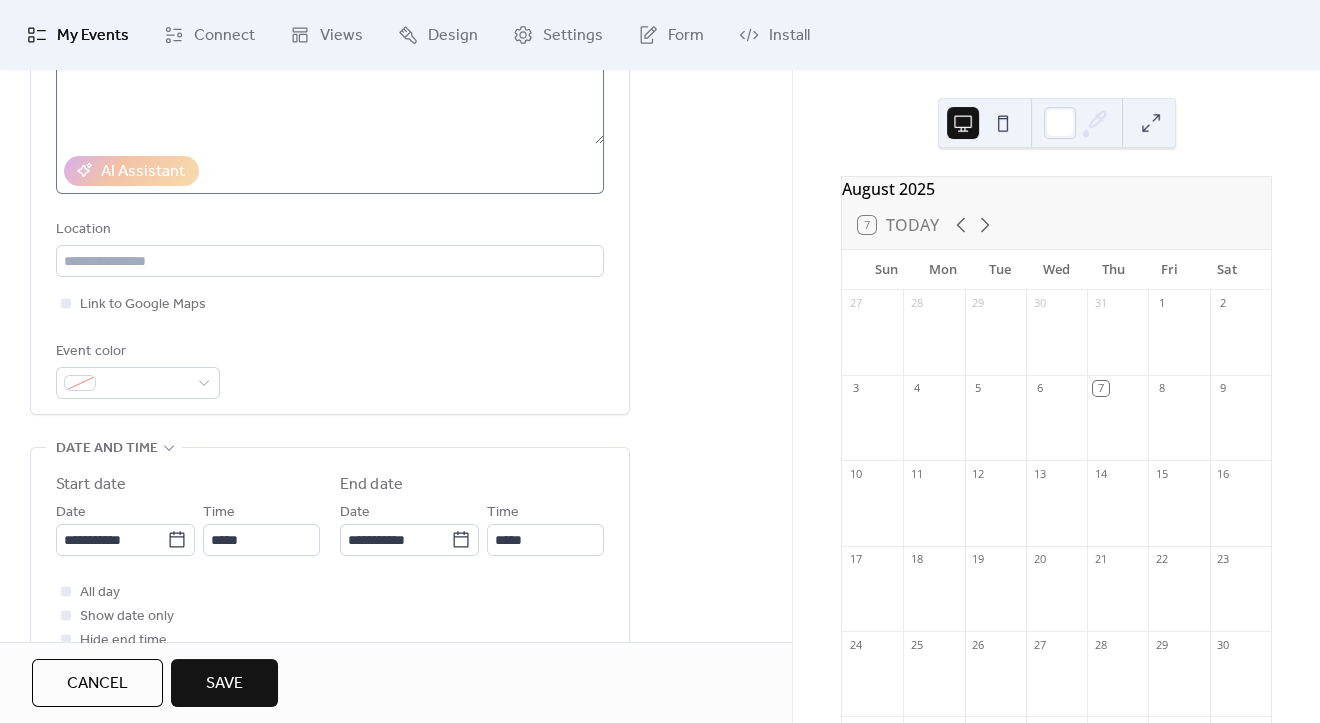 scroll, scrollTop: 330, scrollLeft: 0, axis: vertical 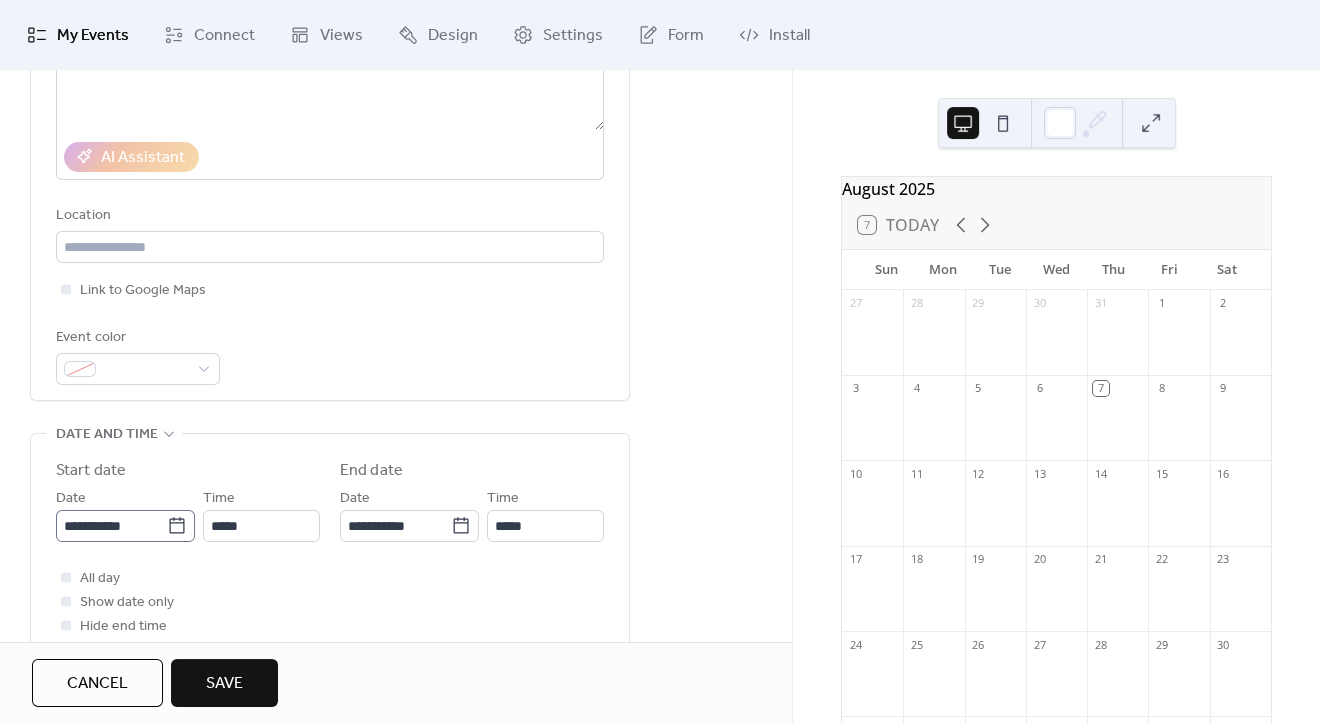 type on "**********" 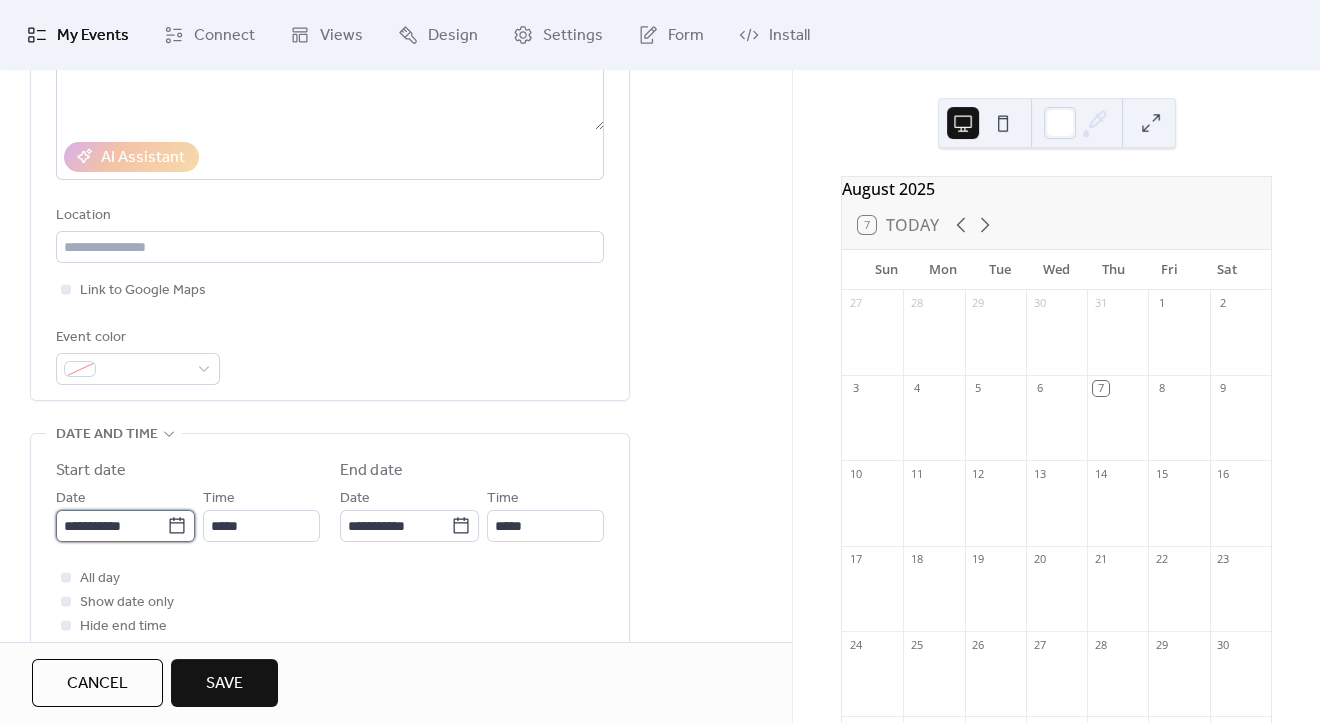 click on "**********" at bounding box center (111, 526) 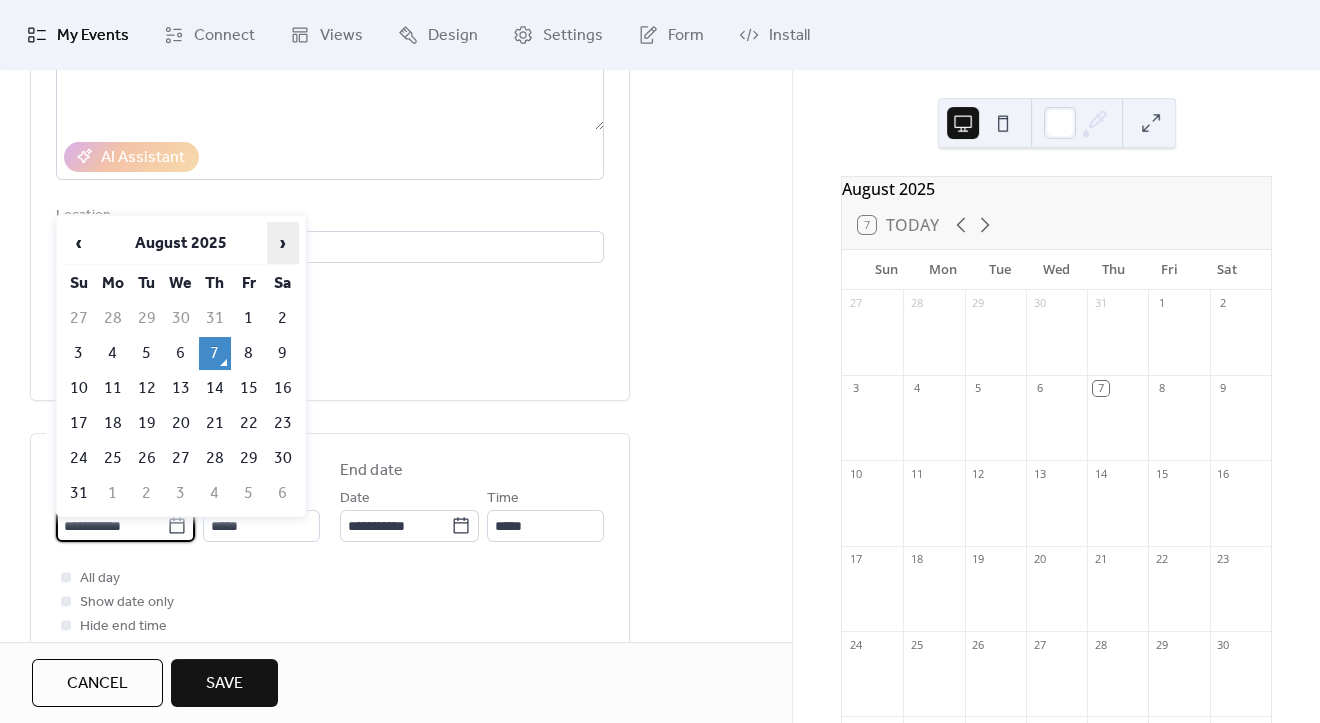click on "›" at bounding box center (283, 243) 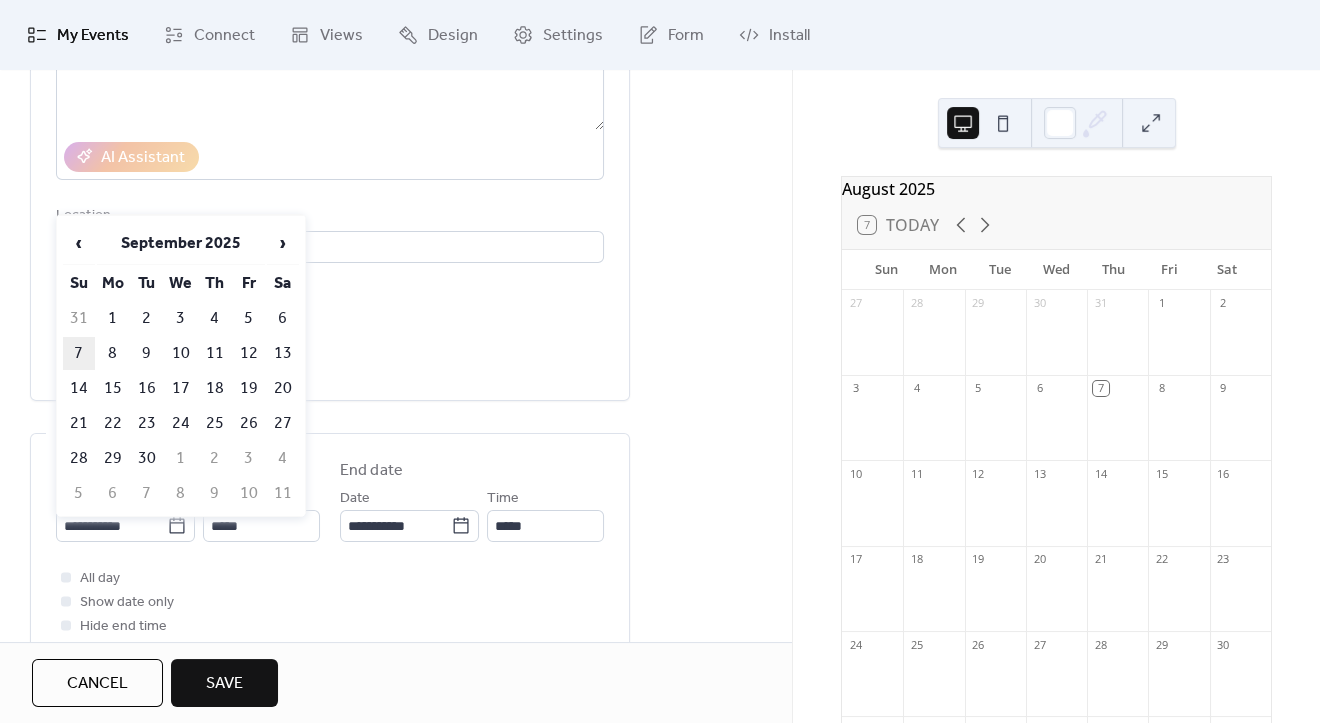 click on "7" at bounding box center (79, 353) 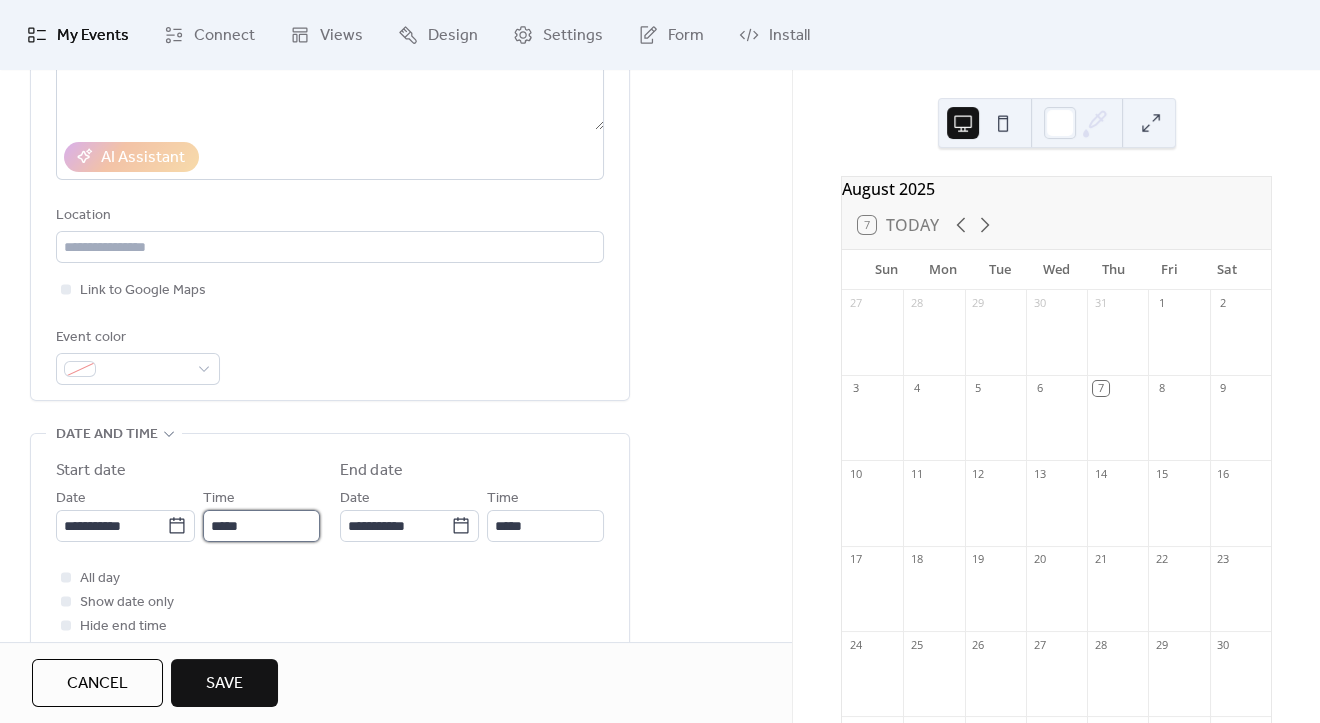 click on "*****" at bounding box center [261, 526] 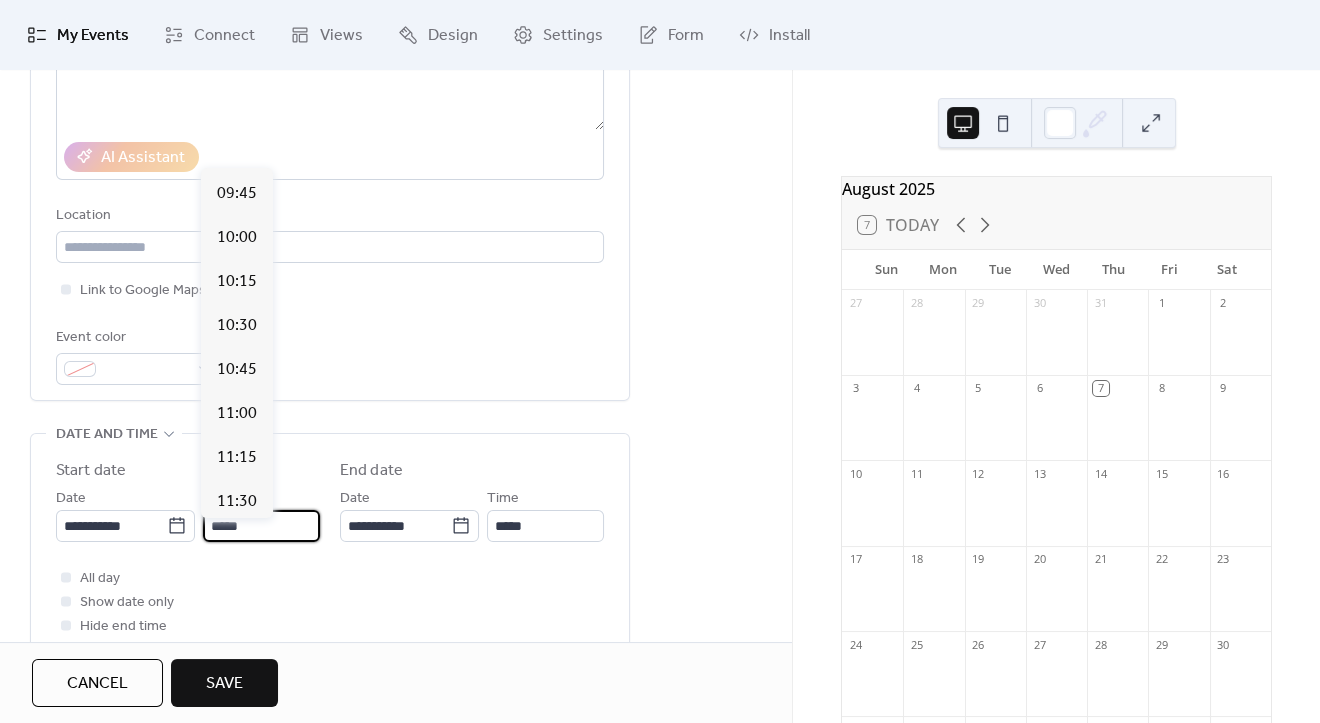 scroll, scrollTop: 1704, scrollLeft: 0, axis: vertical 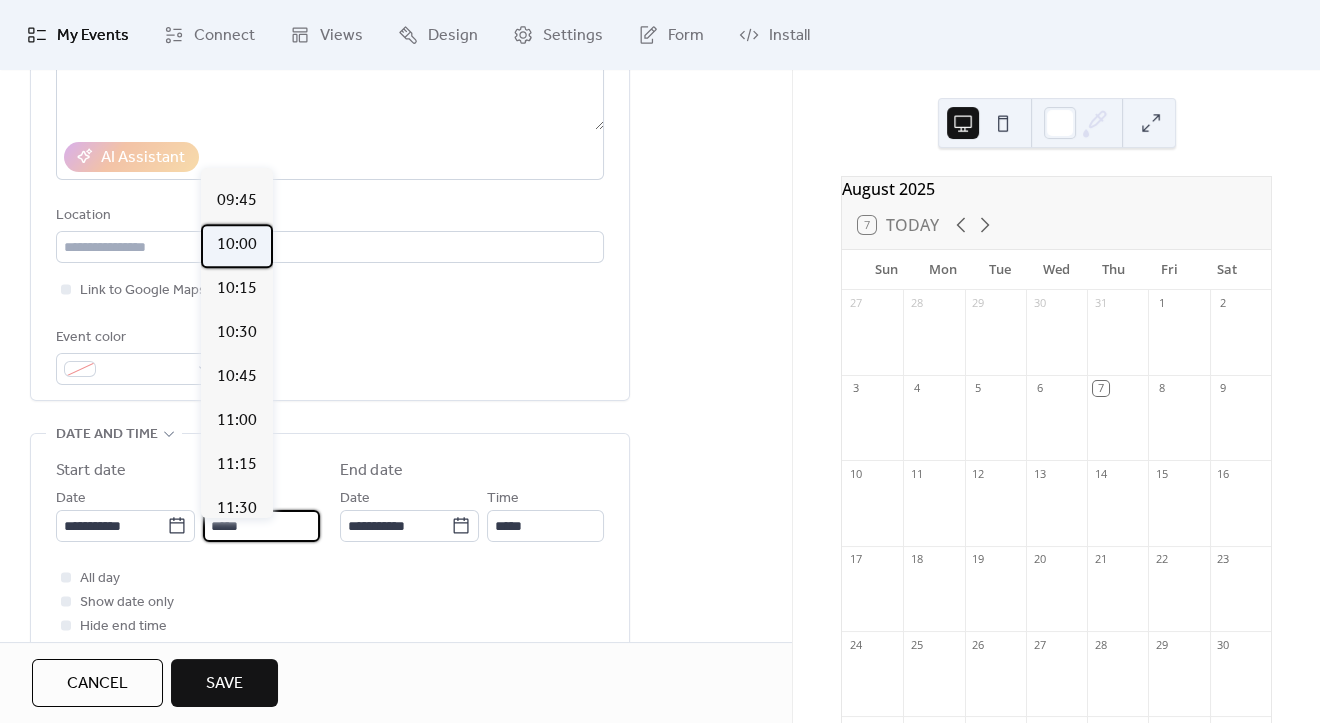 click on "10:00" at bounding box center (237, 245) 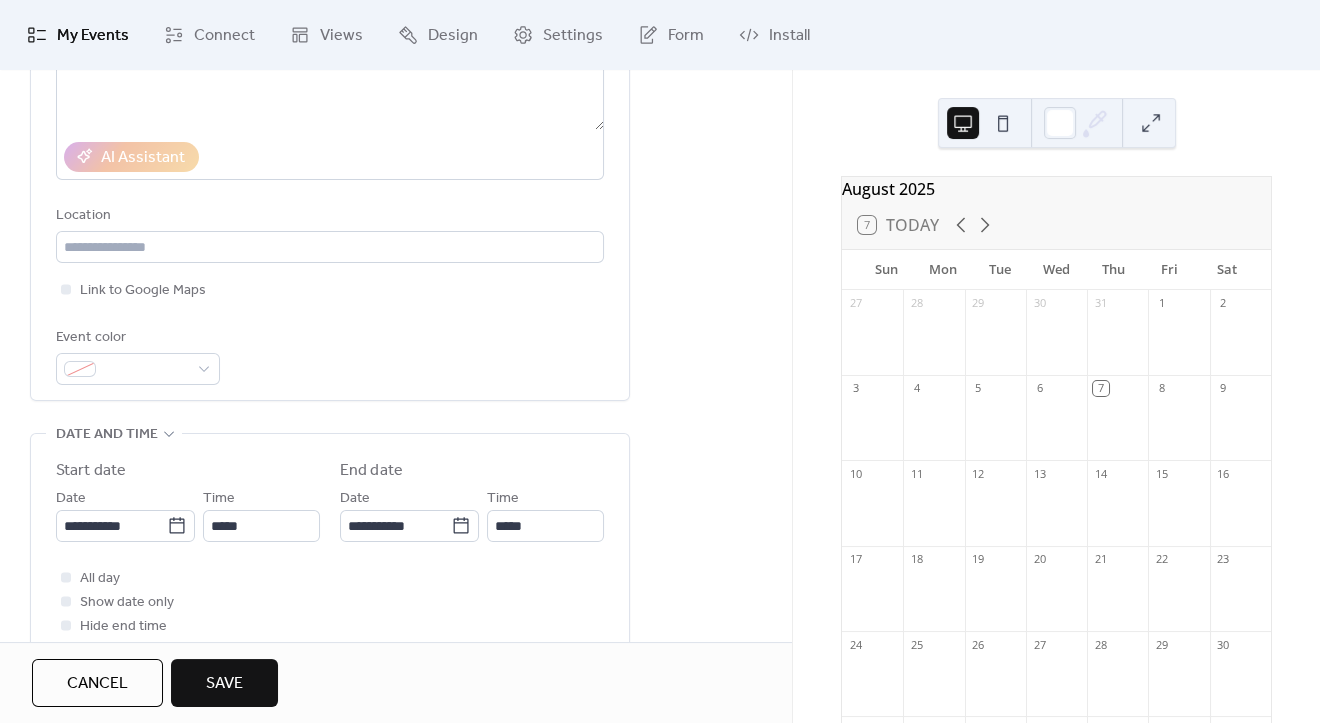 type on "*****" 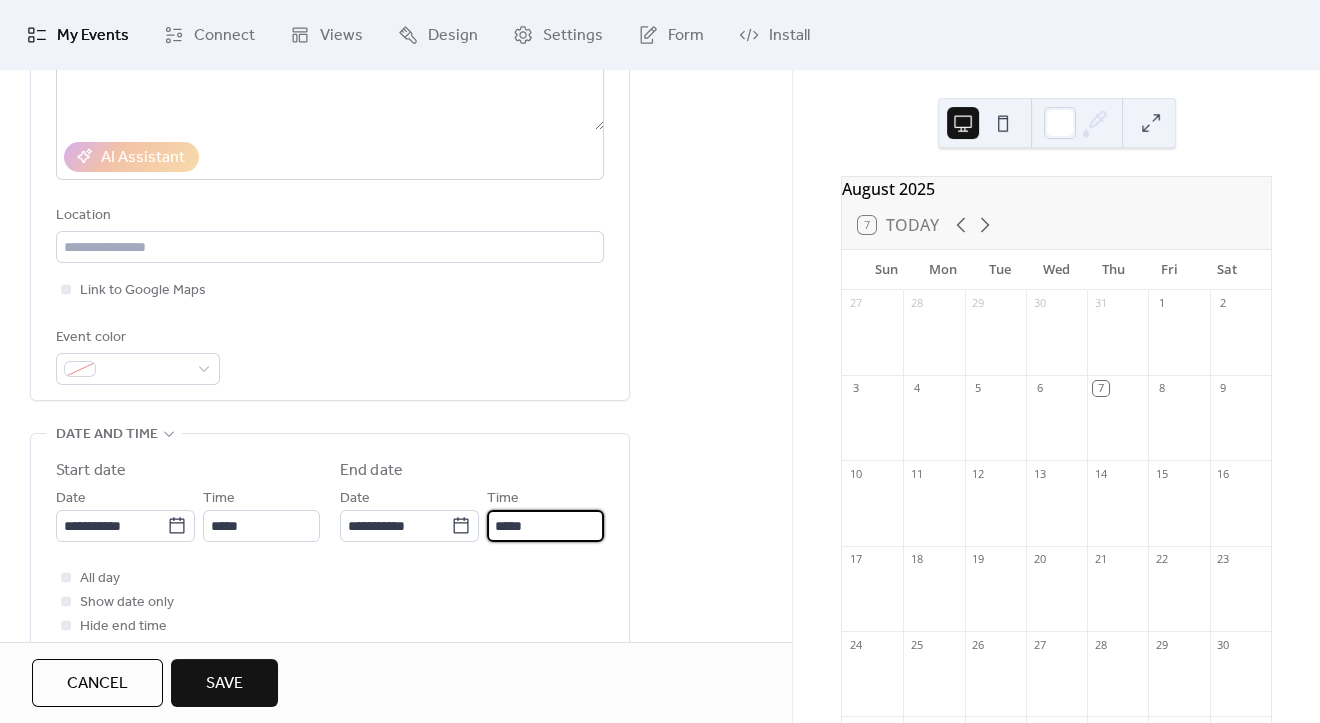 click on "*****" at bounding box center [545, 526] 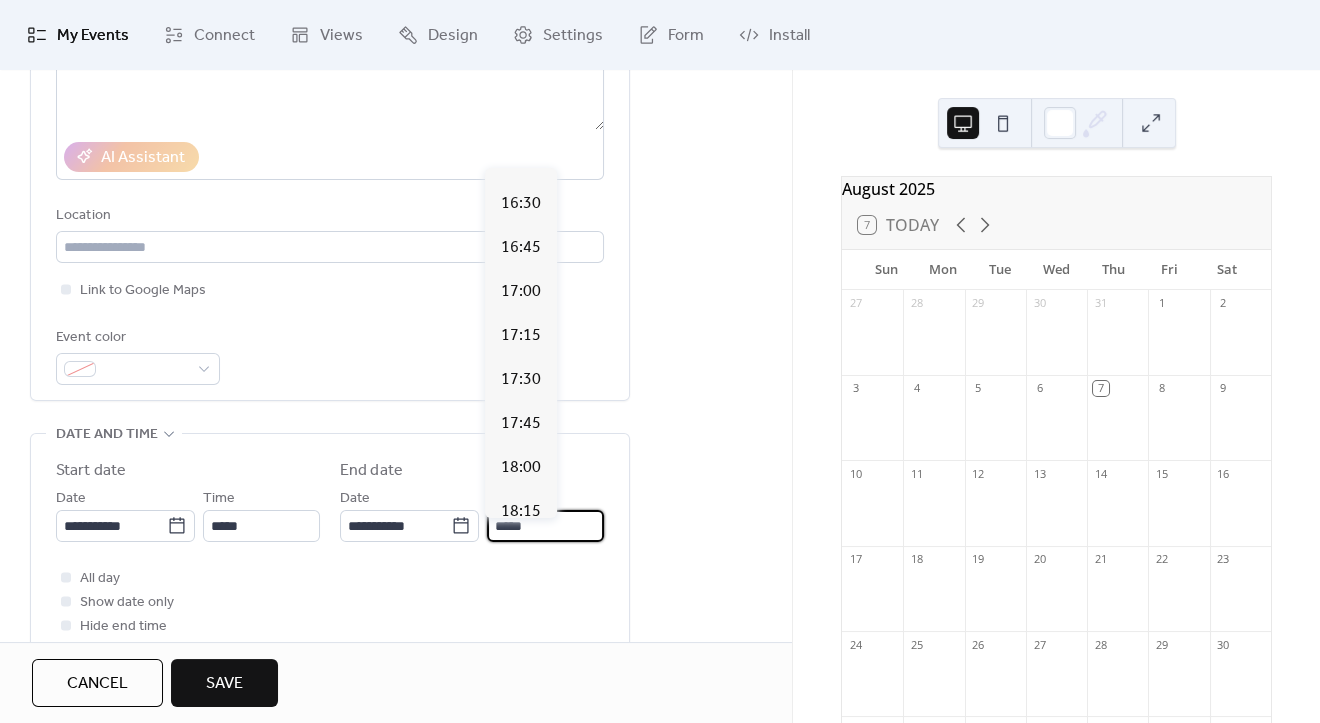 scroll, scrollTop: 1093, scrollLeft: 0, axis: vertical 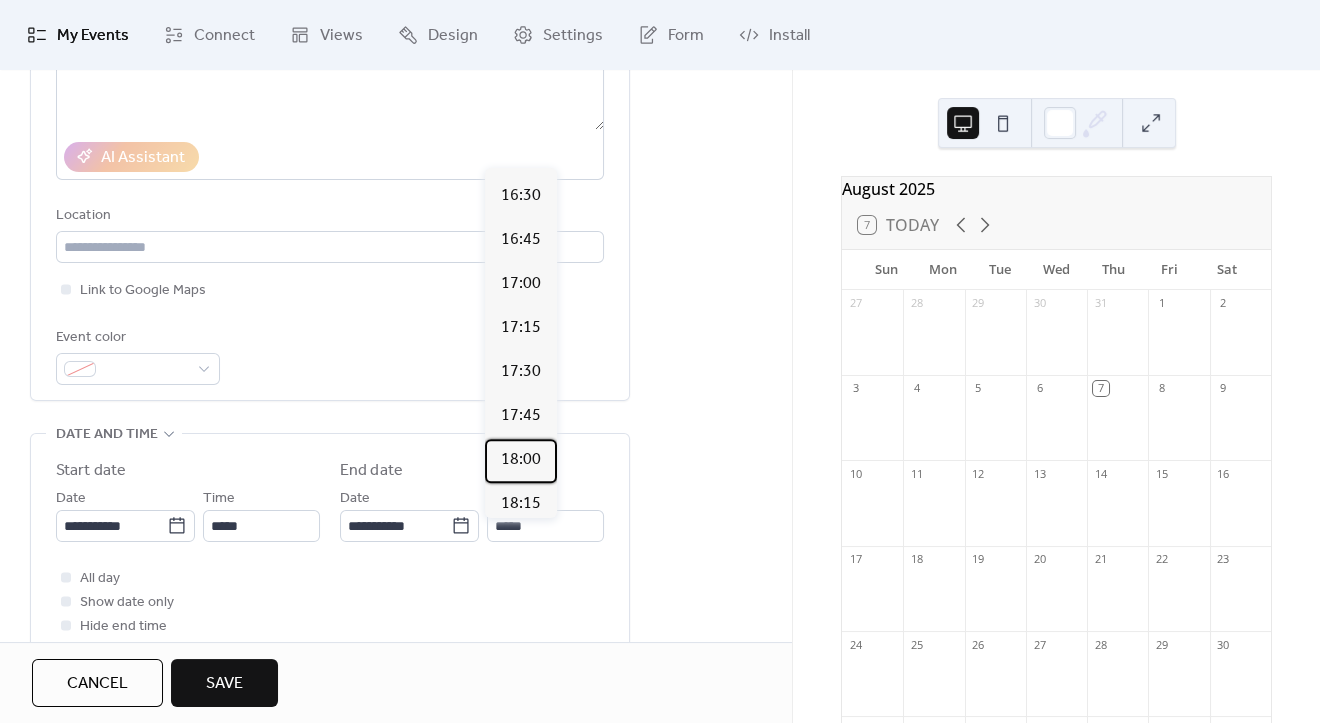 click on "18:00" at bounding box center [521, 460] 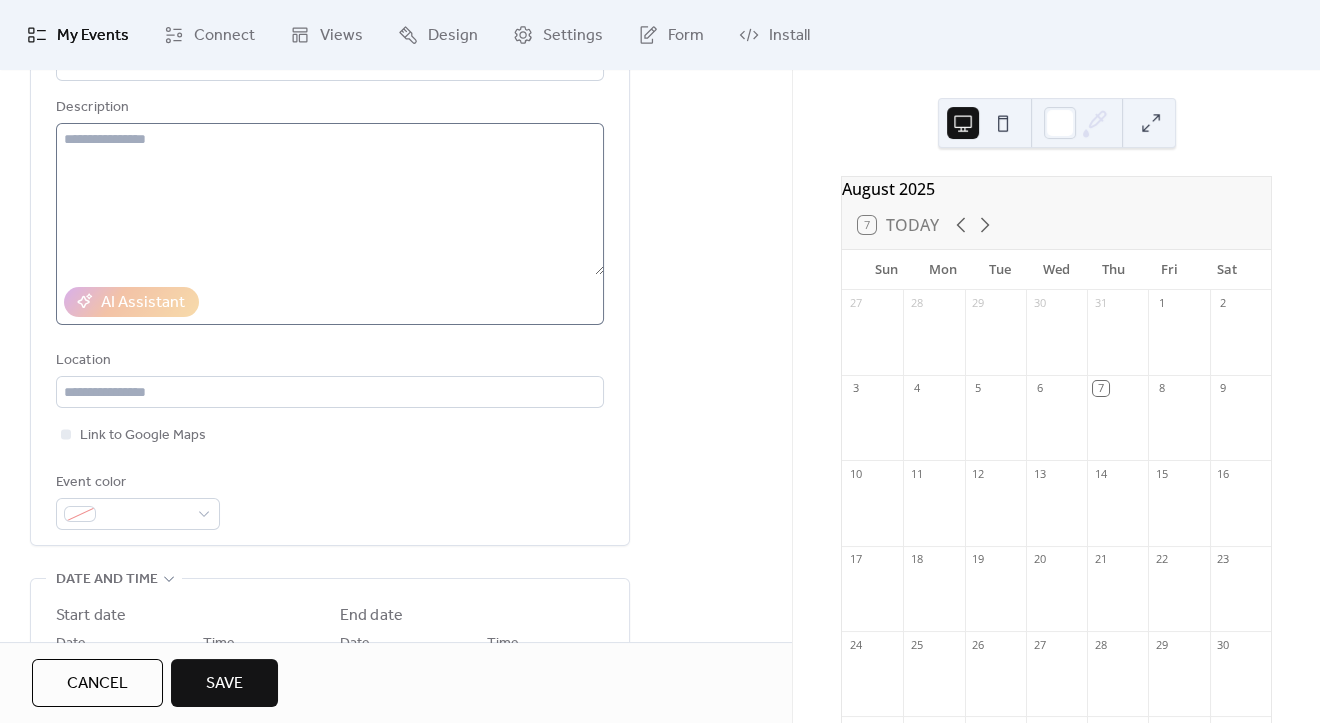 scroll, scrollTop: 0, scrollLeft: 0, axis: both 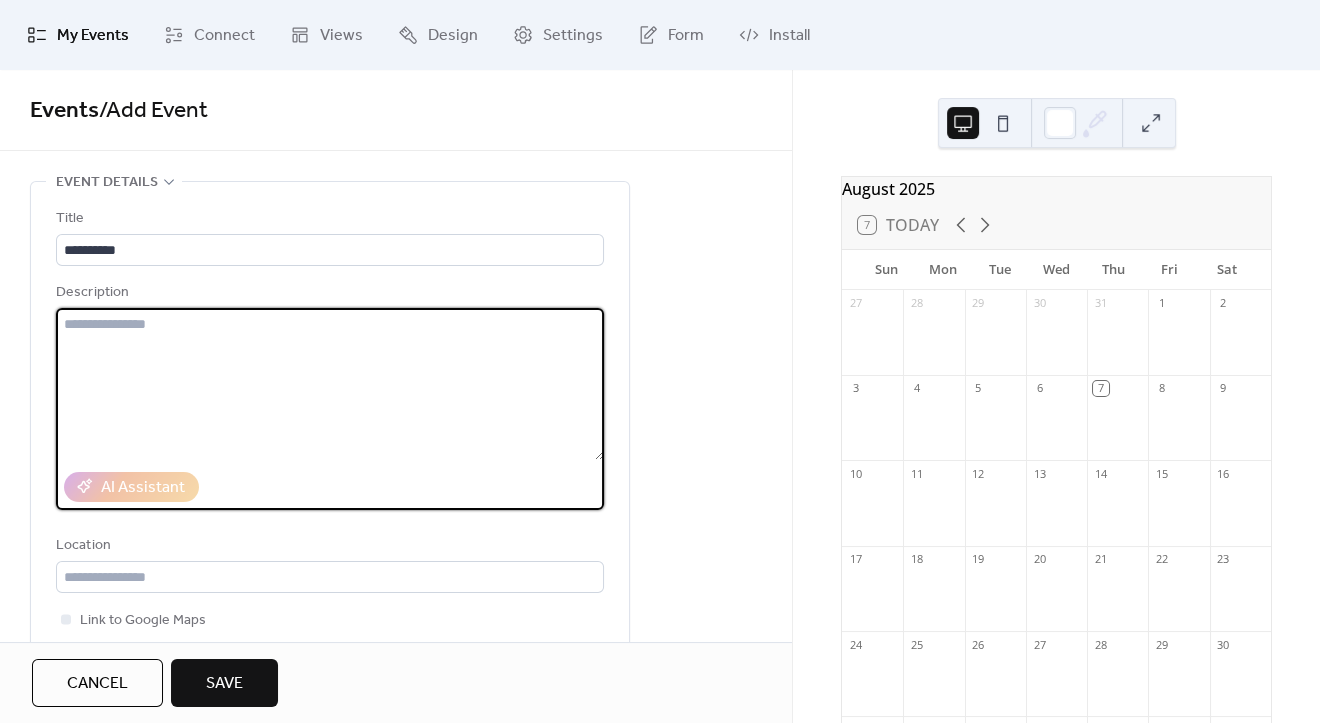 click at bounding box center [330, 384] 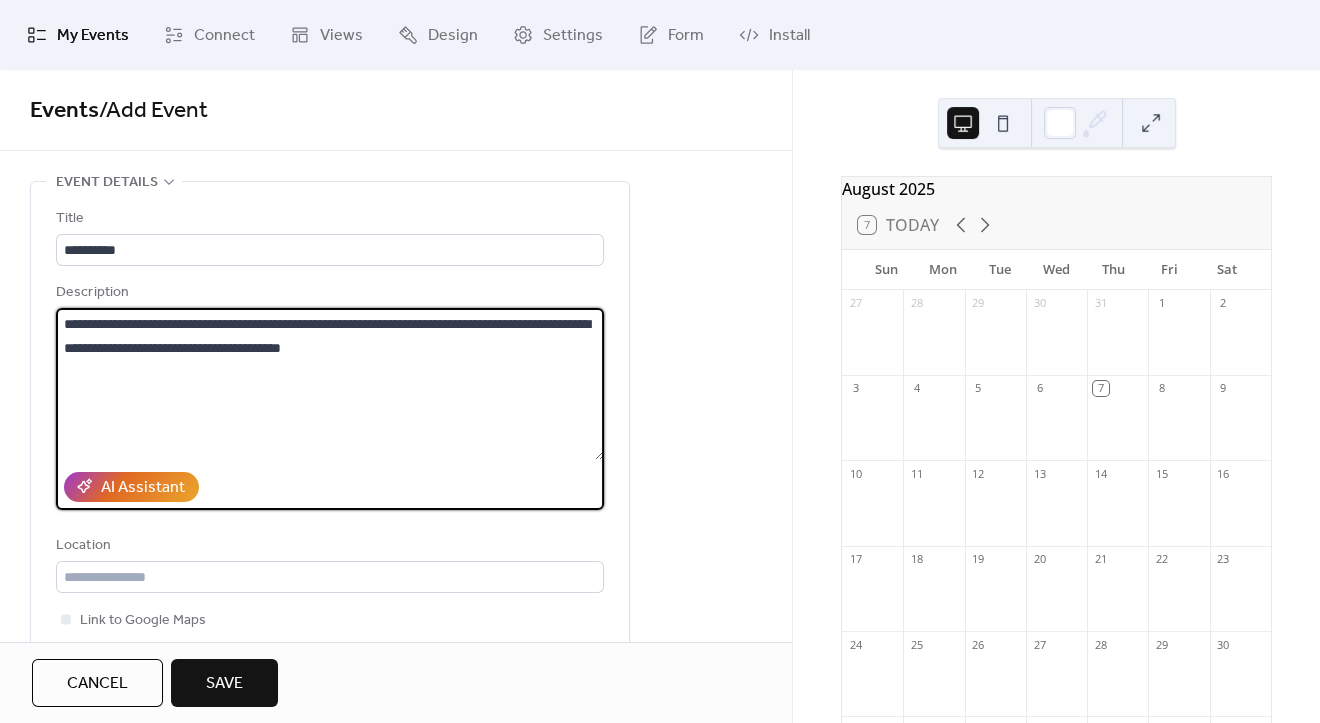 drag, startPoint x: 96, startPoint y: 350, endPoint x: 63, endPoint y: 351, distance: 33.01515 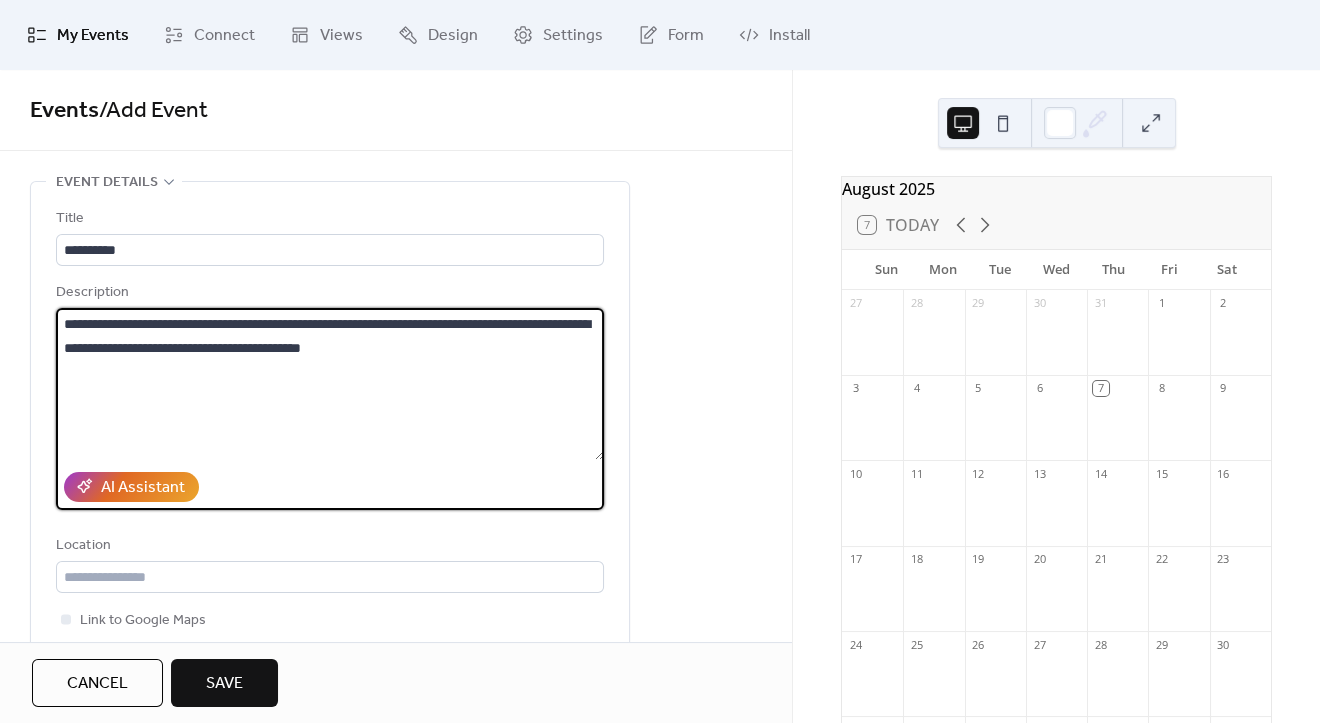 click on "**********" at bounding box center (330, 384) 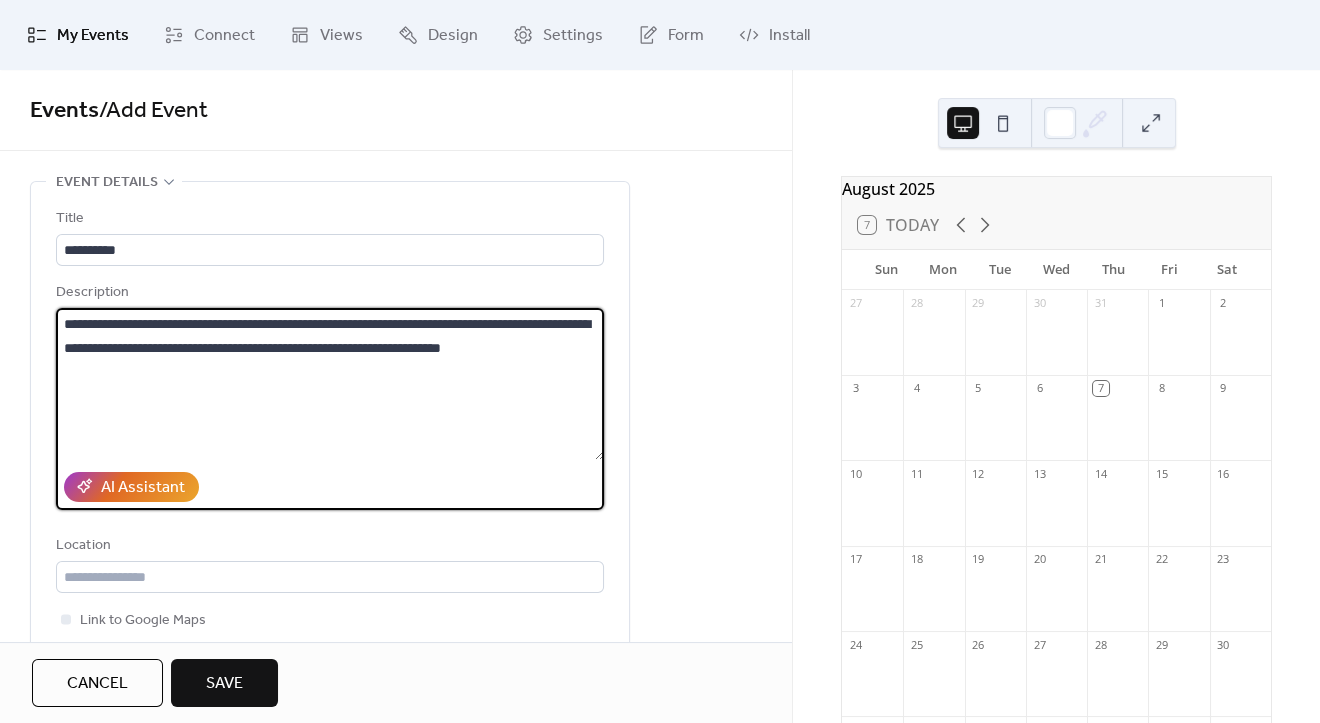 drag, startPoint x: 492, startPoint y: 319, endPoint x: 442, endPoint y: 319, distance: 50 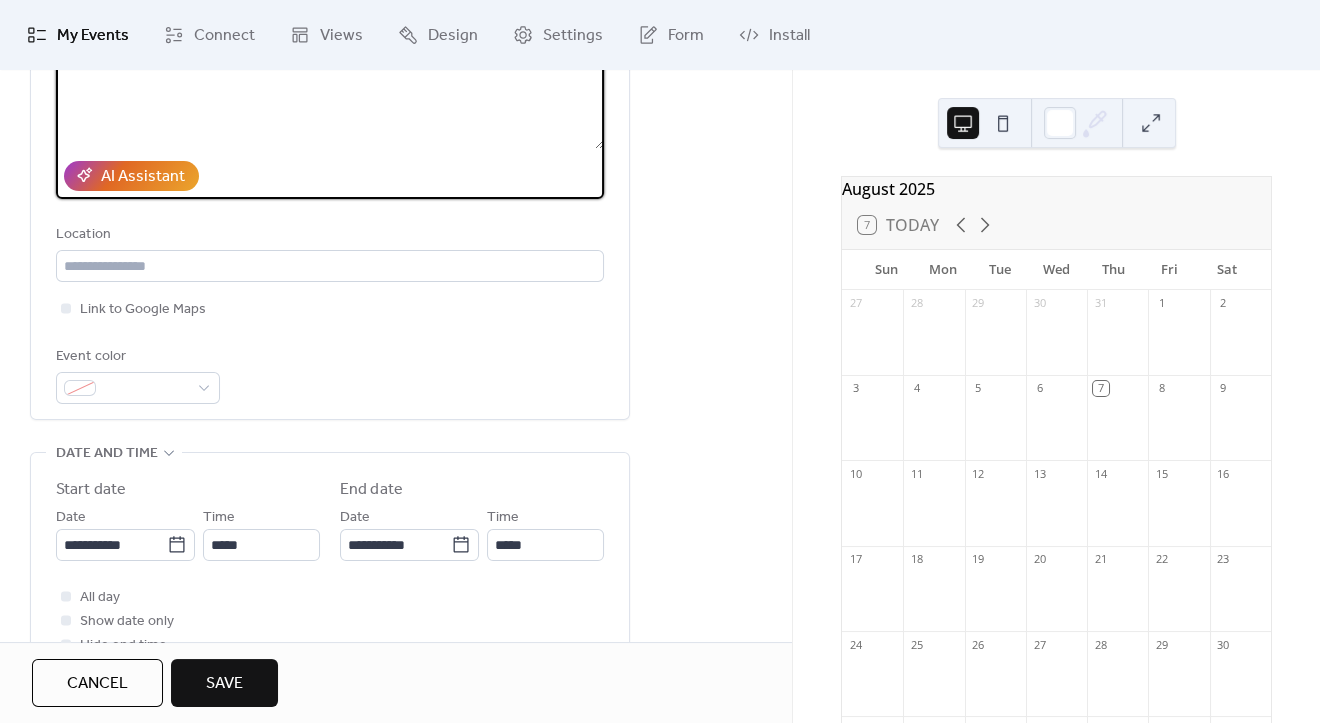 scroll, scrollTop: 395, scrollLeft: 0, axis: vertical 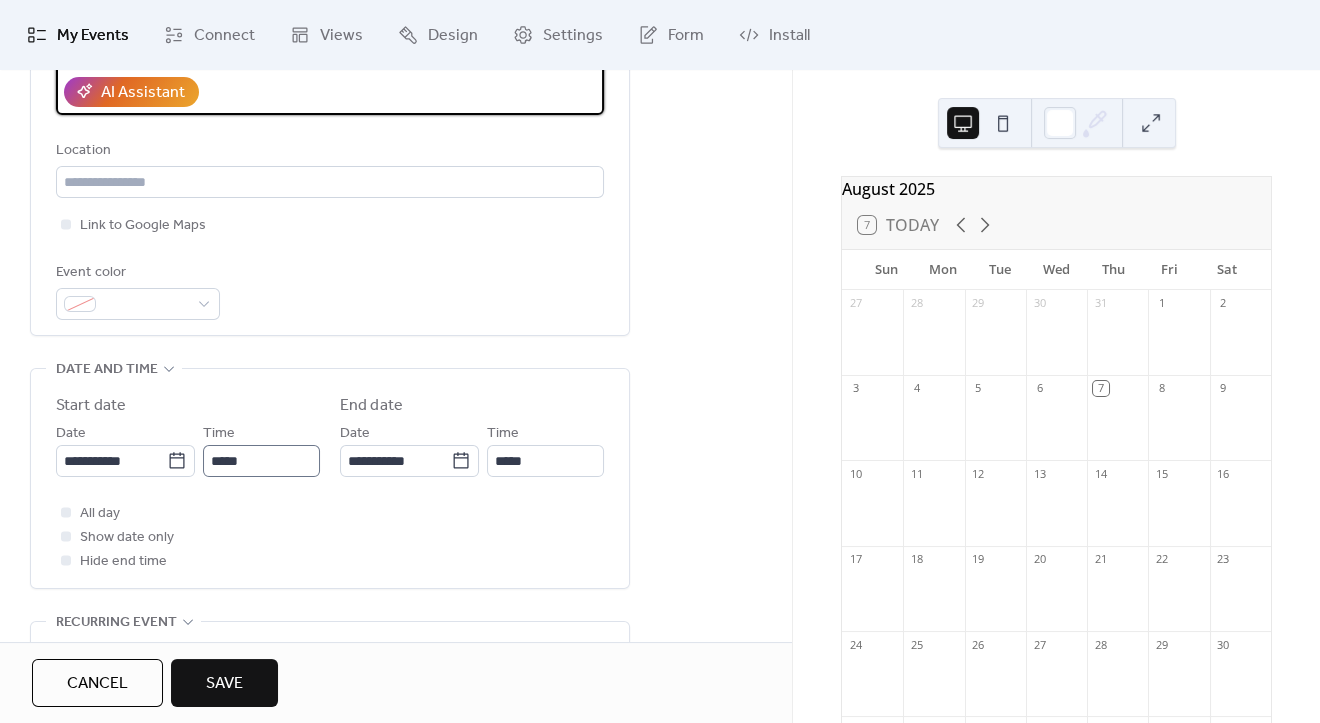 type on "**********" 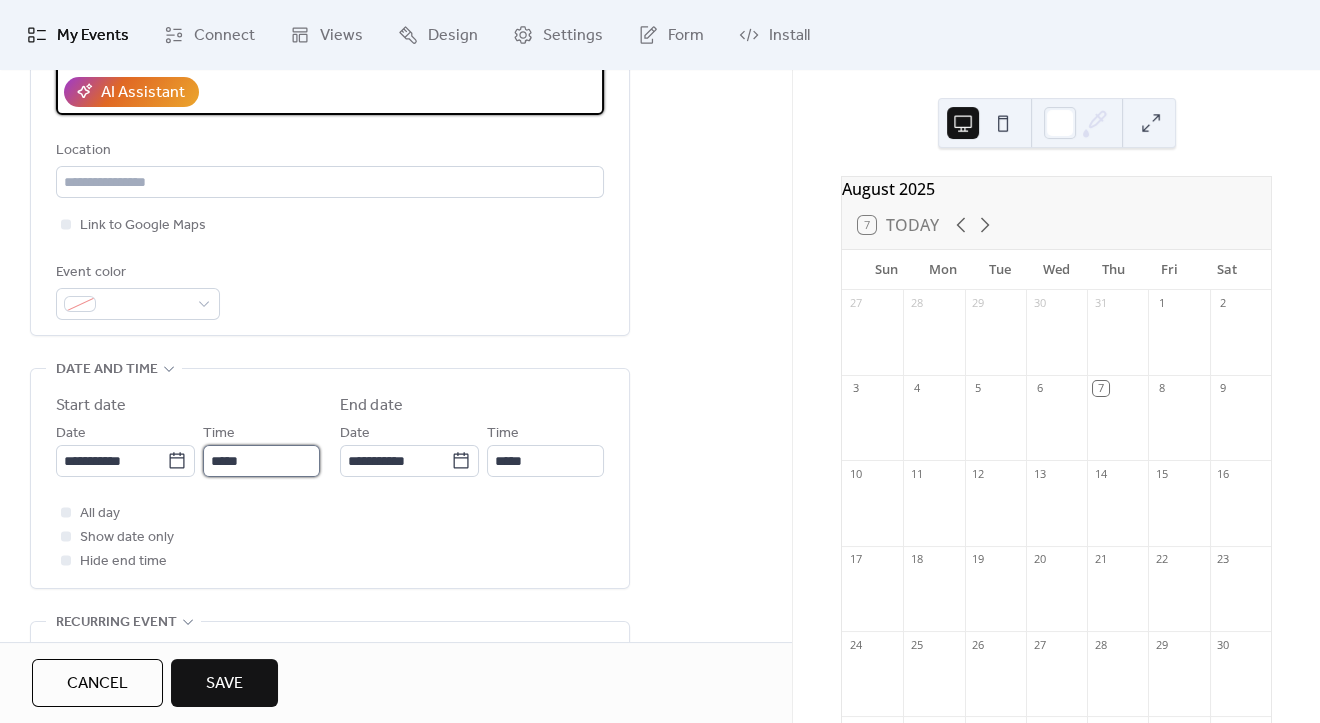 click on "*****" at bounding box center (261, 461) 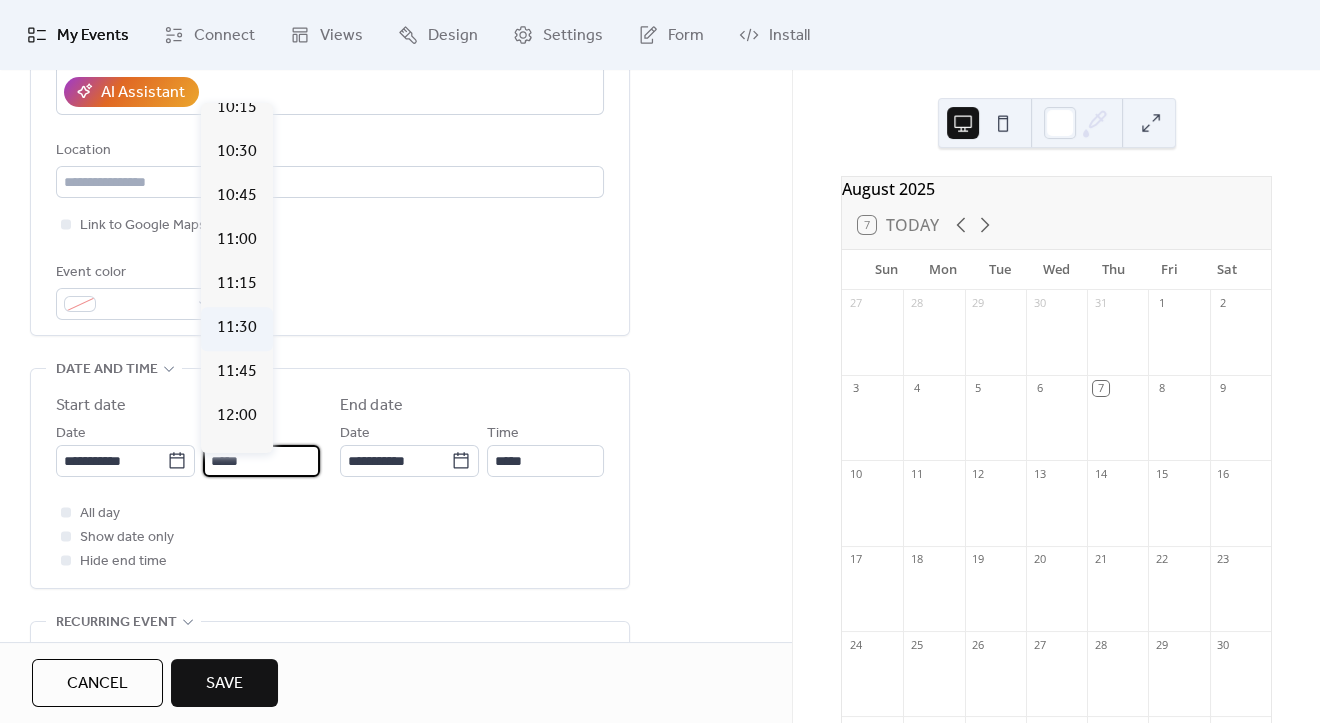 scroll, scrollTop: 1821, scrollLeft: 0, axis: vertical 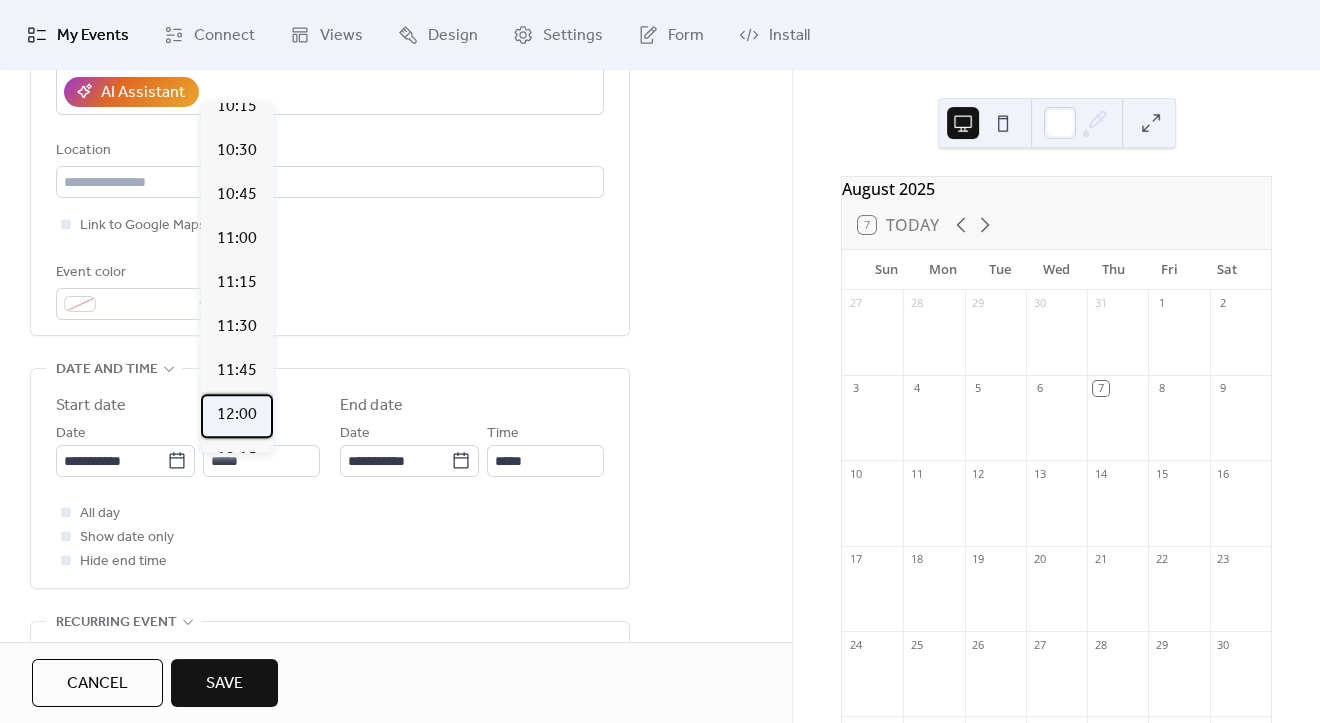 click on "12:00" at bounding box center [237, 415] 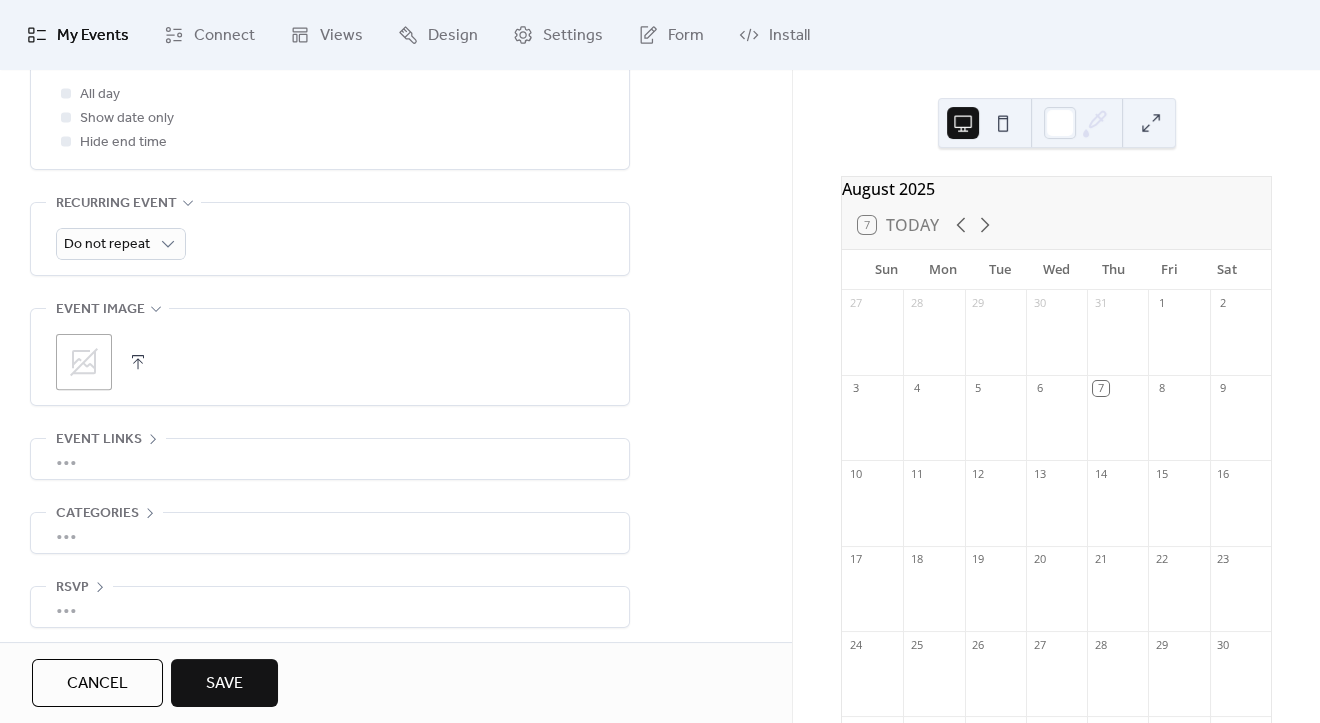 scroll, scrollTop: 836, scrollLeft: 0, axis: vertical 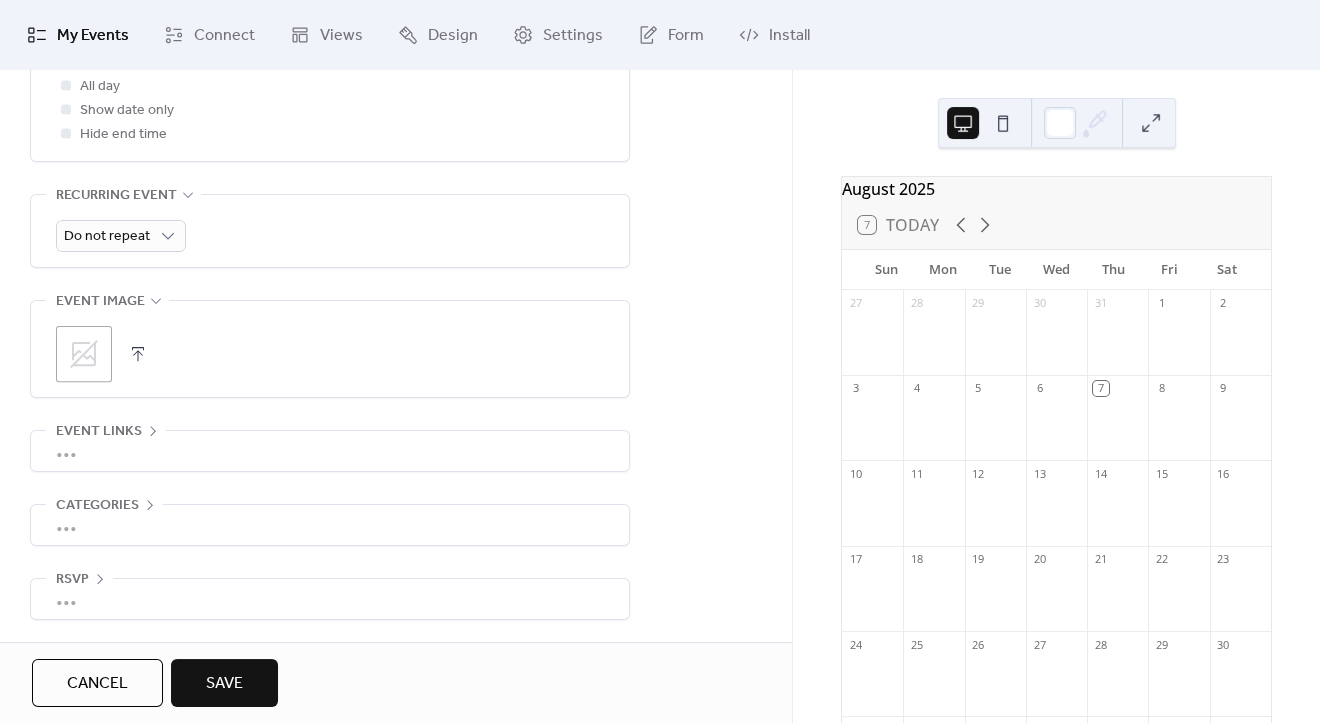 click on "•••" at bounding box center [330, 525] 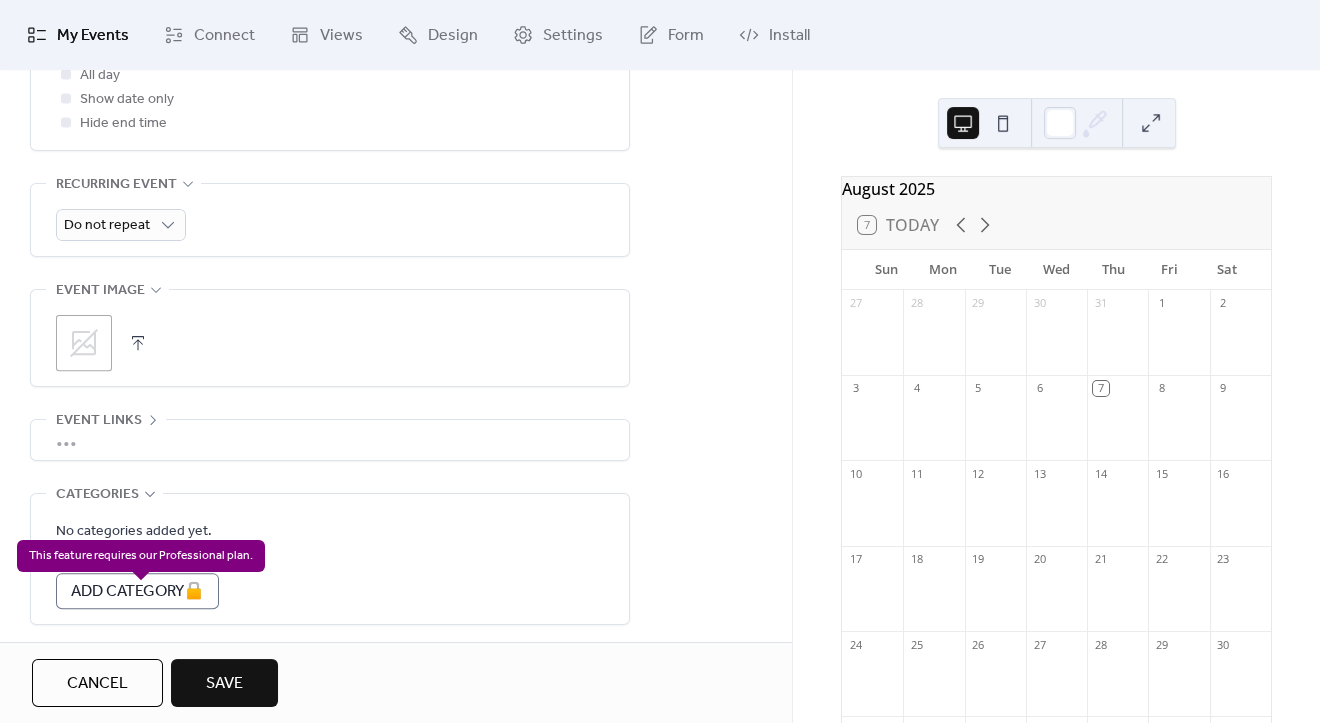 click on "Add Category  🔒" at bounding box center [137, 591] 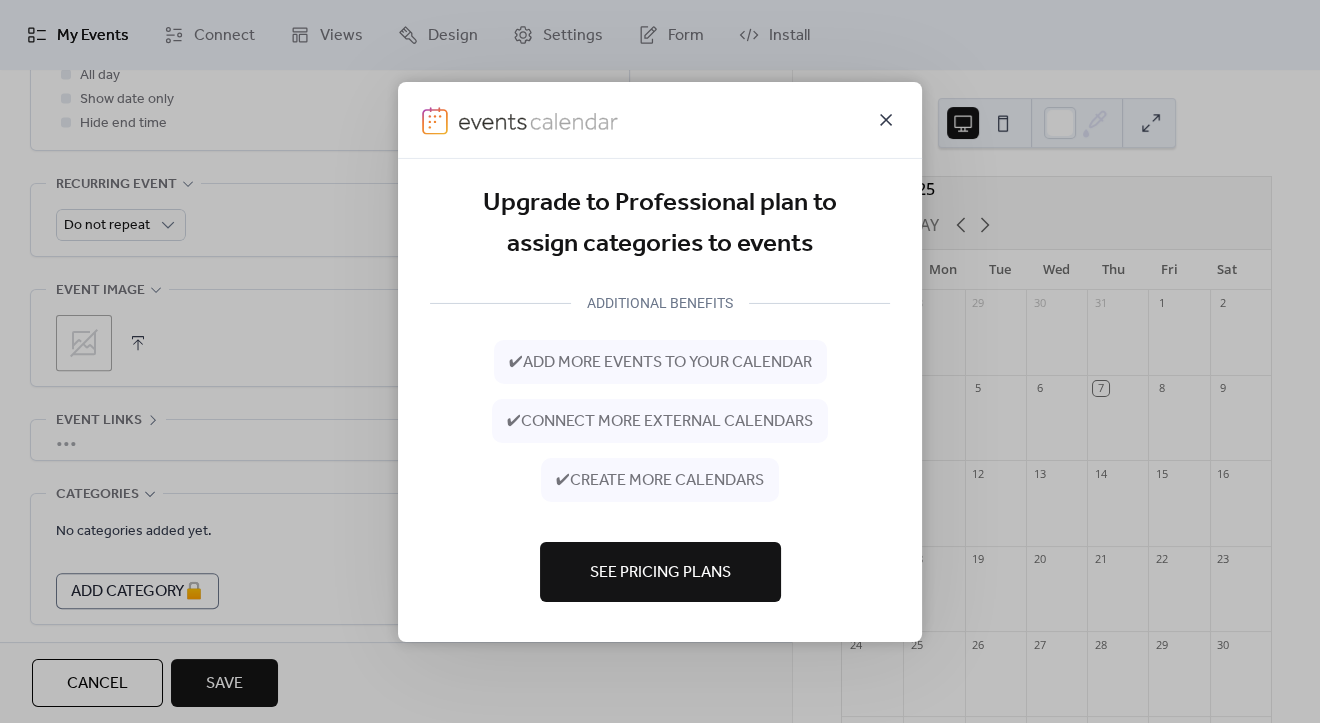 click 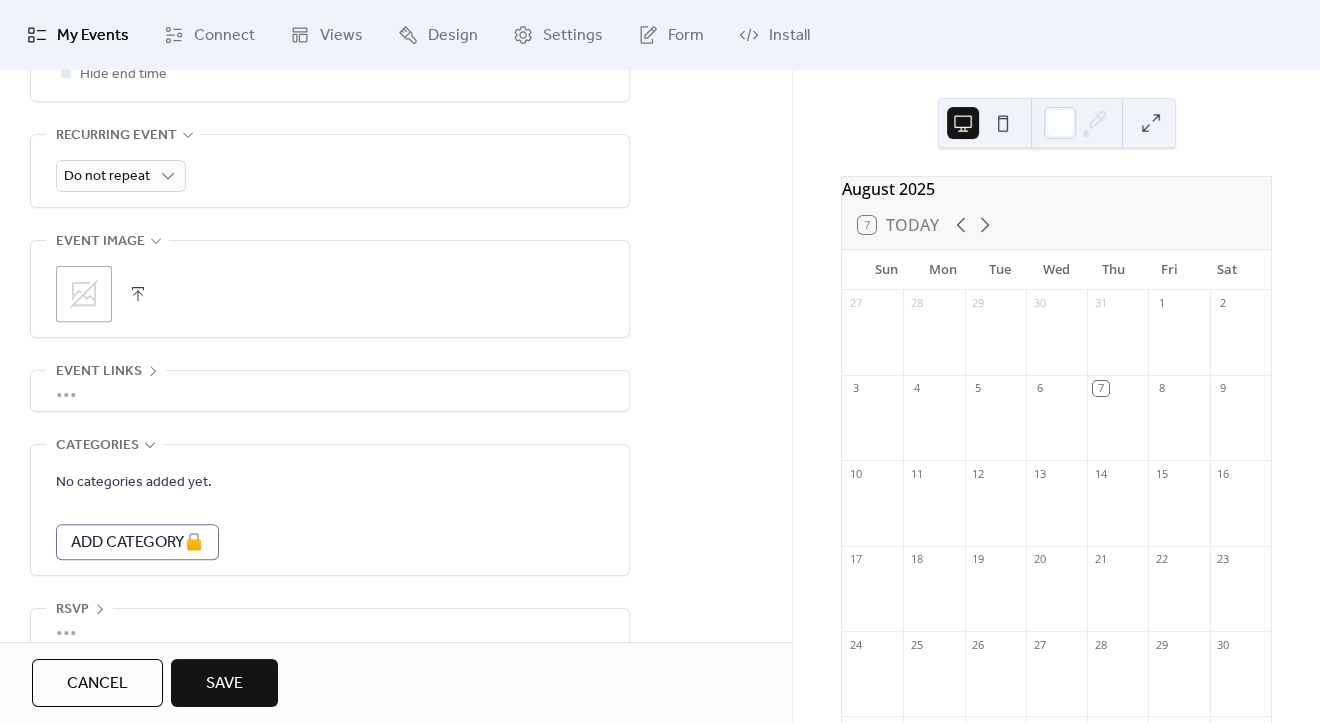 scroll, scrollTop: 926, scrollLeft: 0, axis: vertical 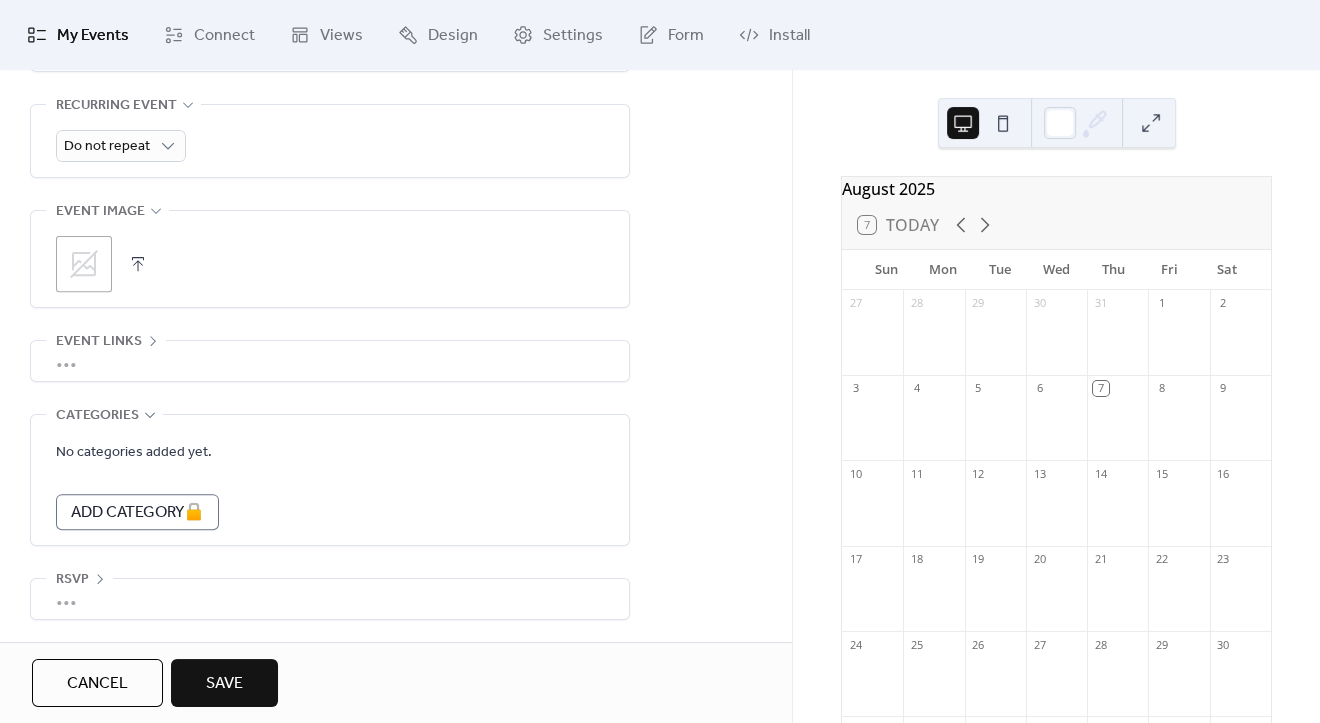 click on "•••" at bounding box center [330, 599] 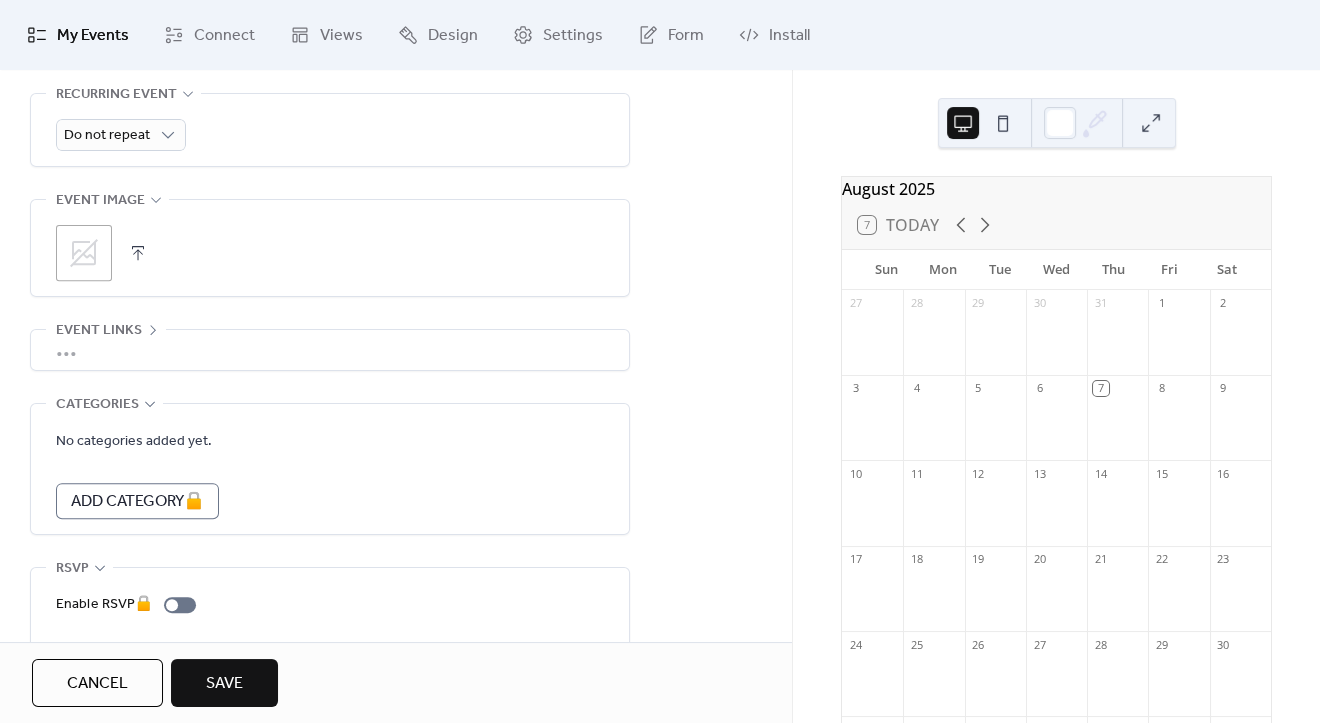 click on "•••" at bounding box center [330, 350] 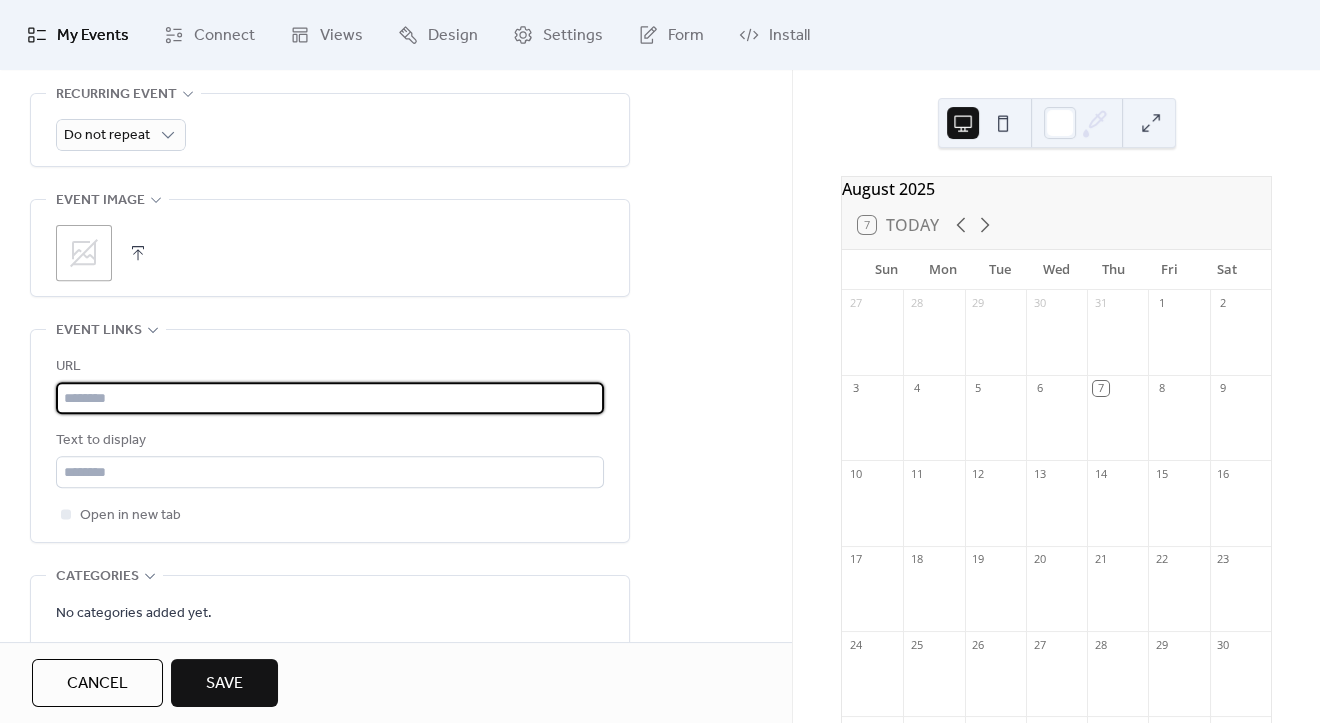 click at bounding box center (330, 398) 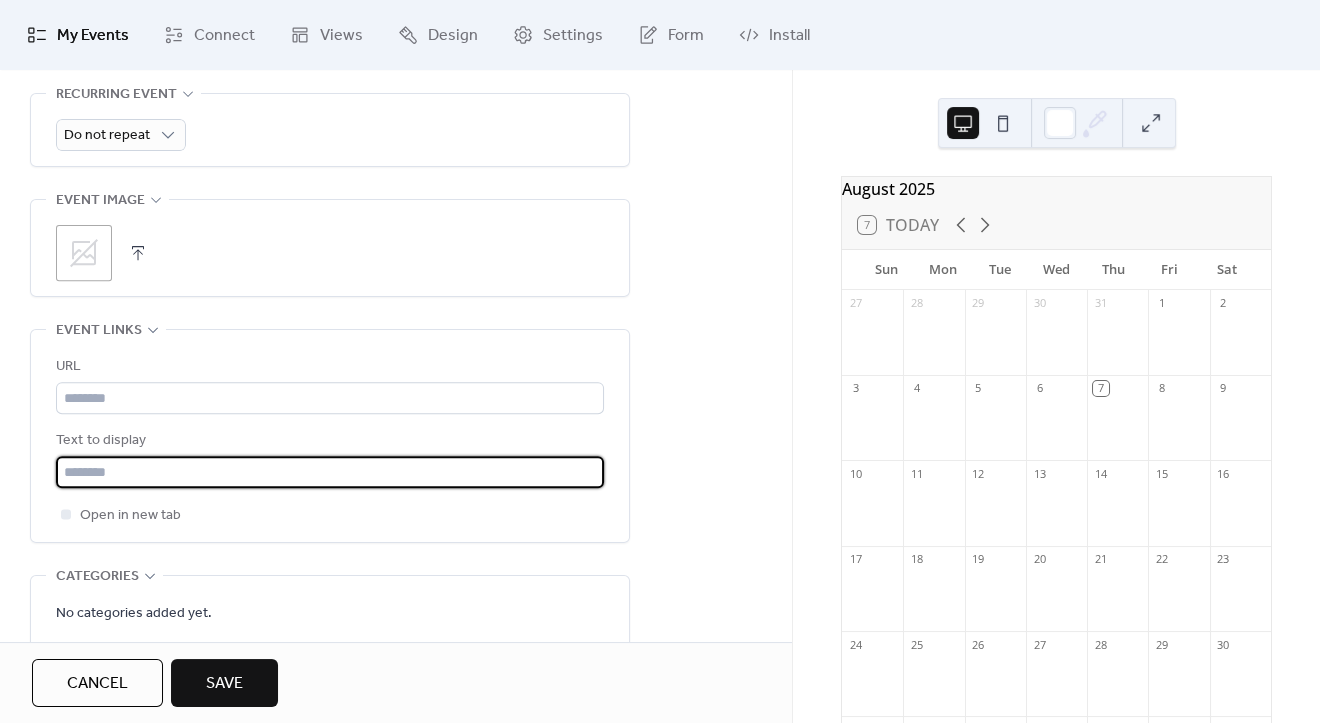 click at bounding box center [330, 472] 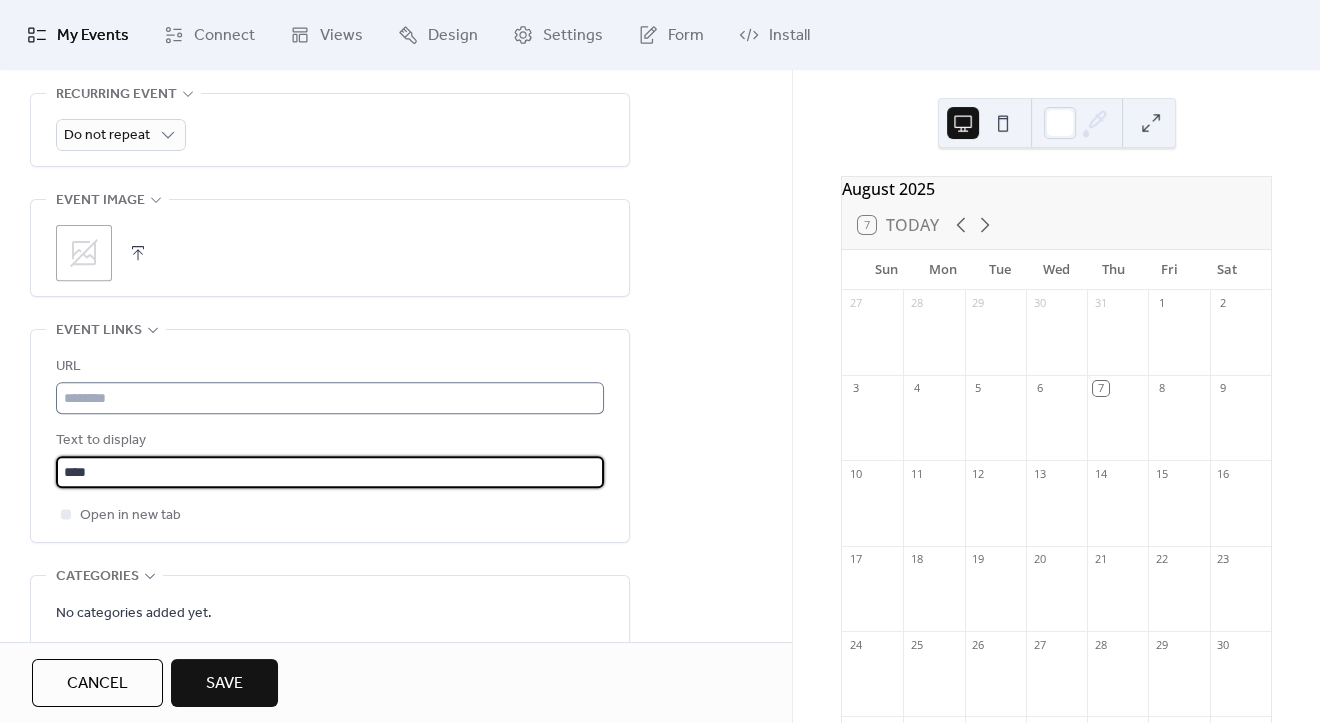 type on "****" 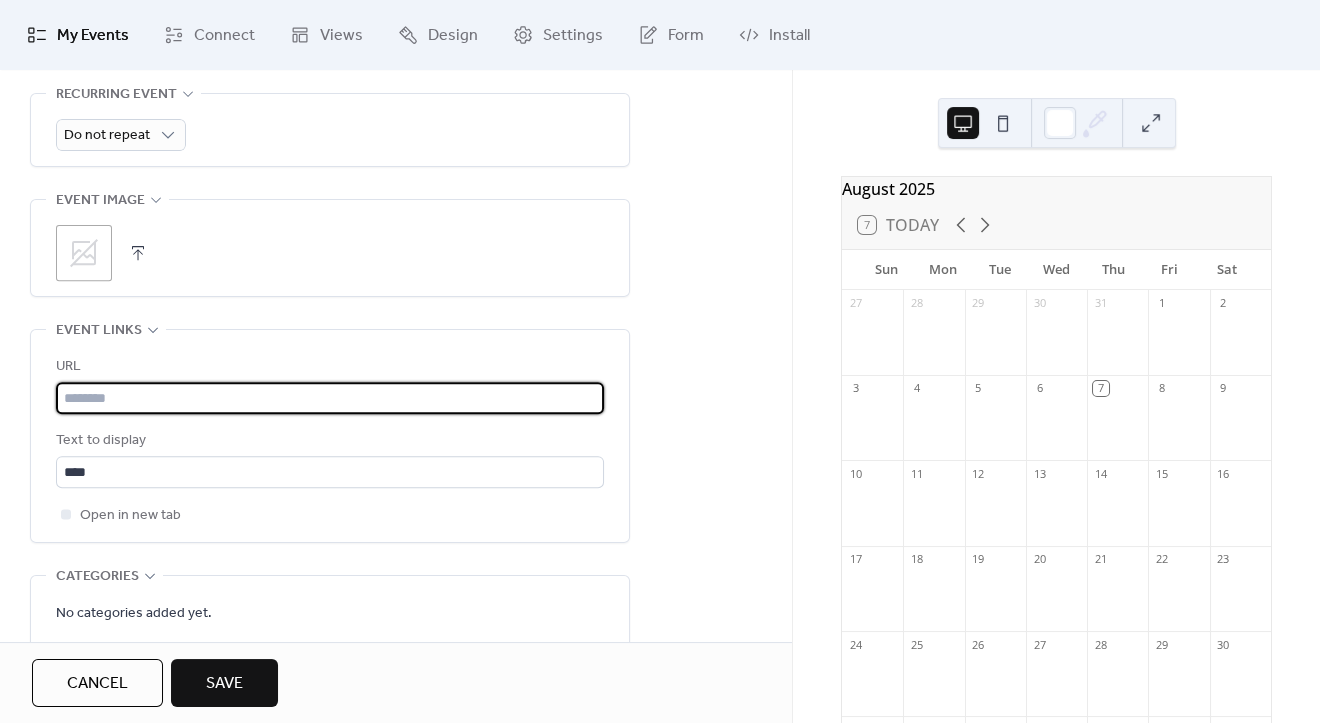 click at bounding box center [330, 398] 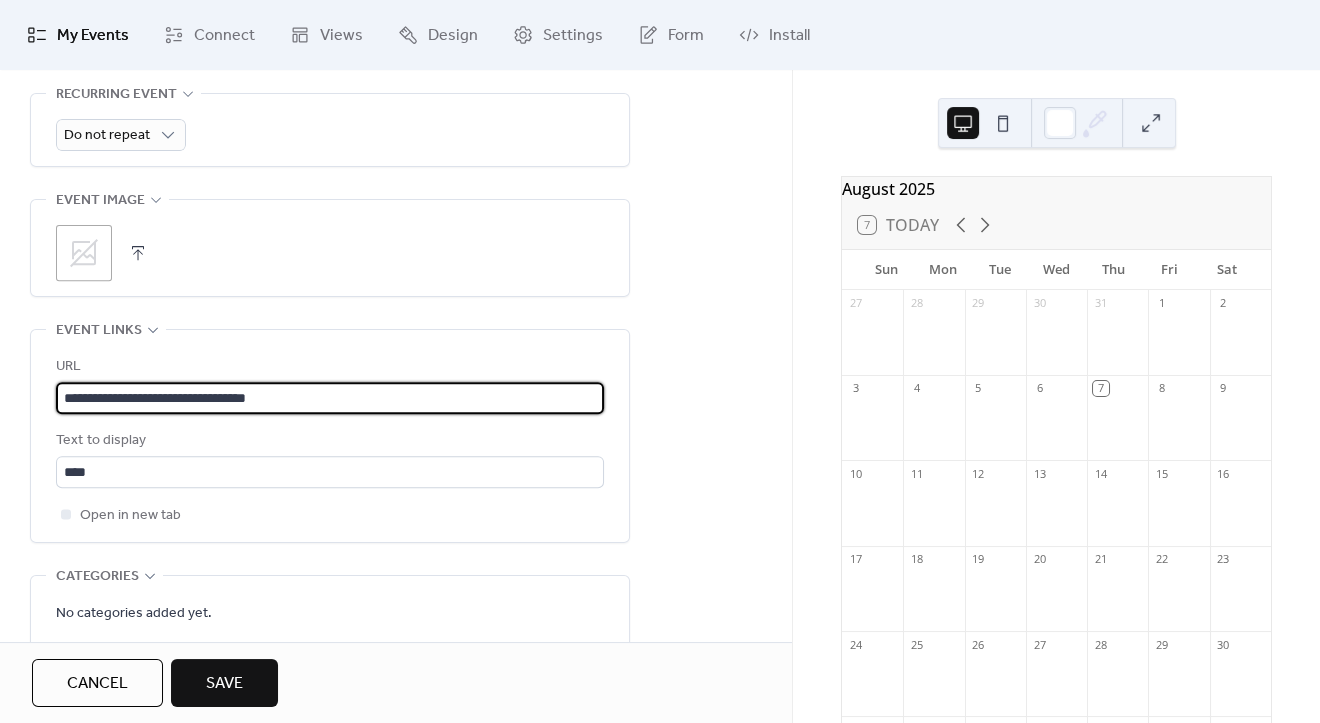 scroll, scrollTop: 922, scrollLeft: 0, axis: vertical 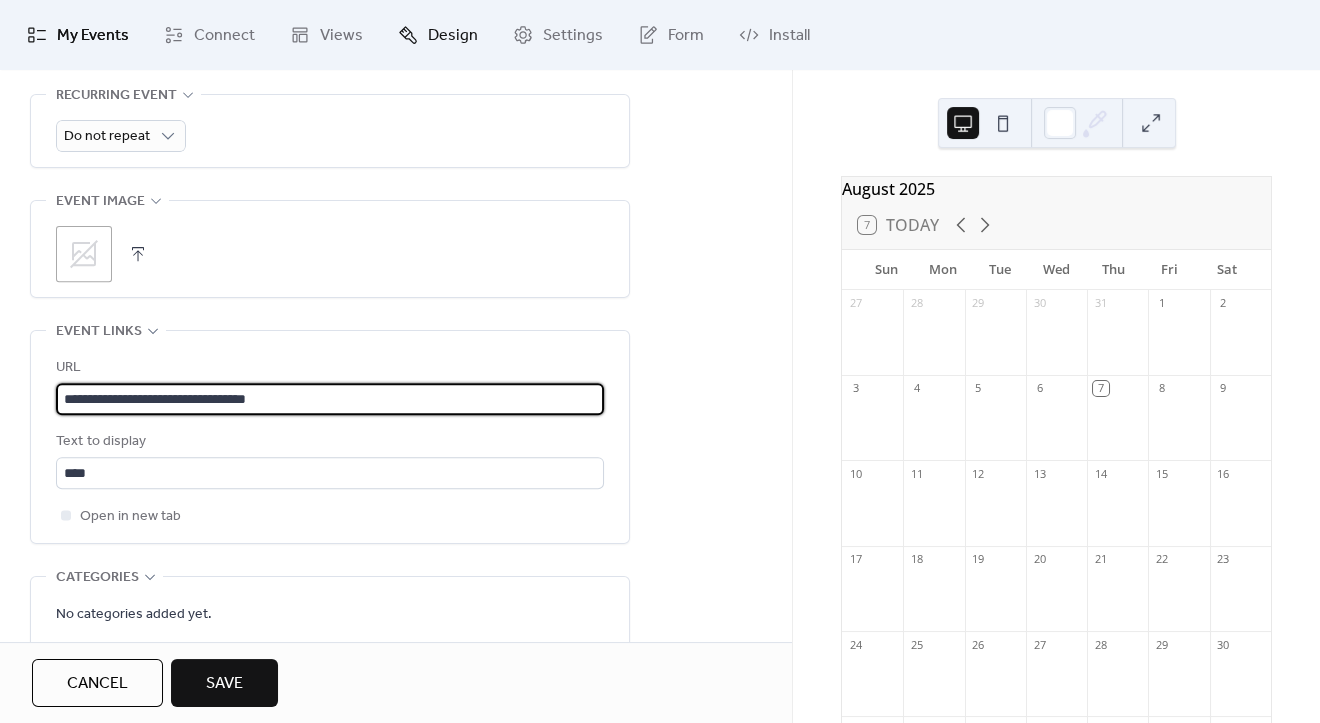 type on "**********" 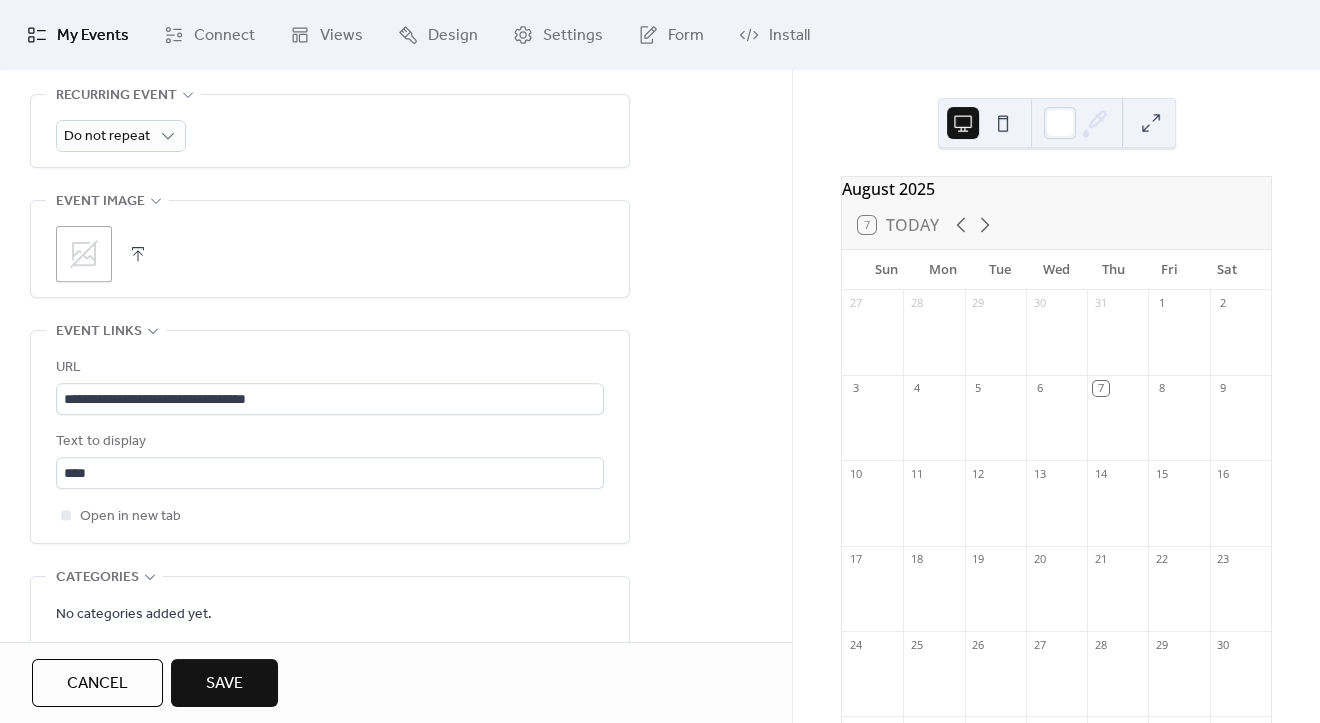 click at bounding box center (138, 254) 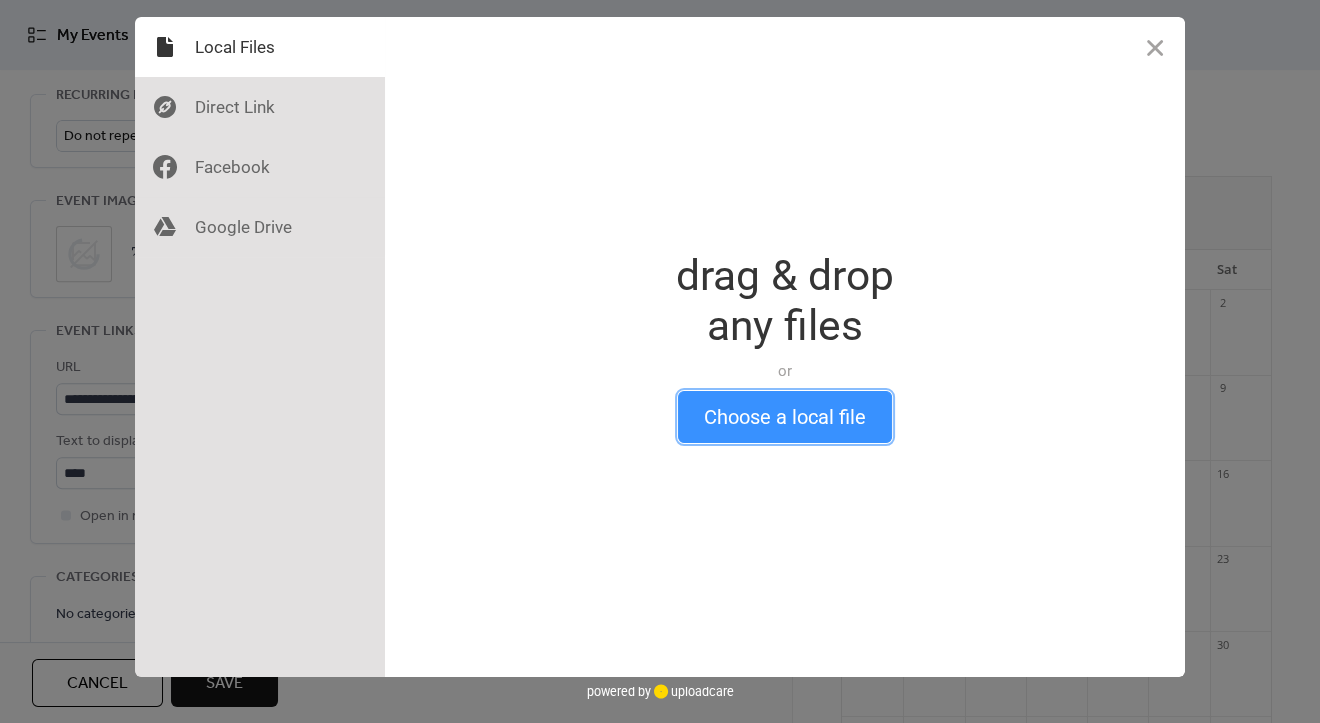 click on "Choose a local file" at bounding box center (785, 417) 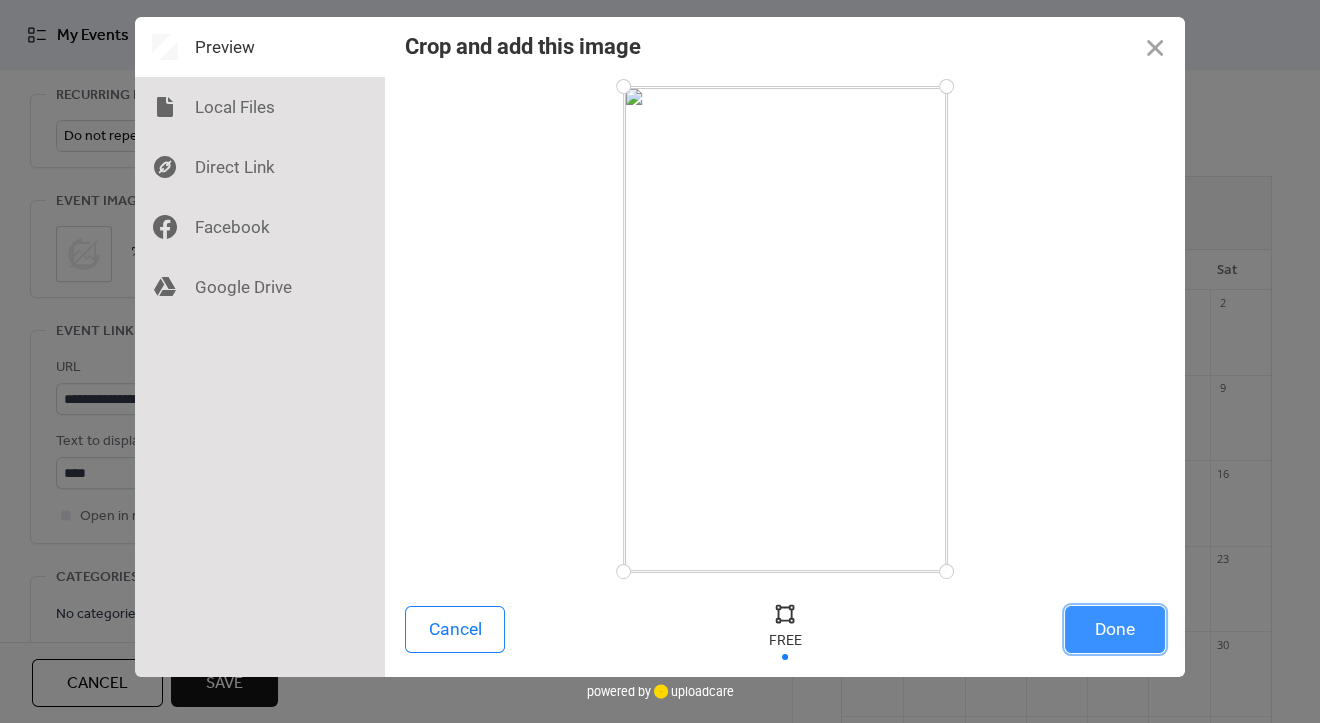 click on "Done" at bounding box center (1115, 629) 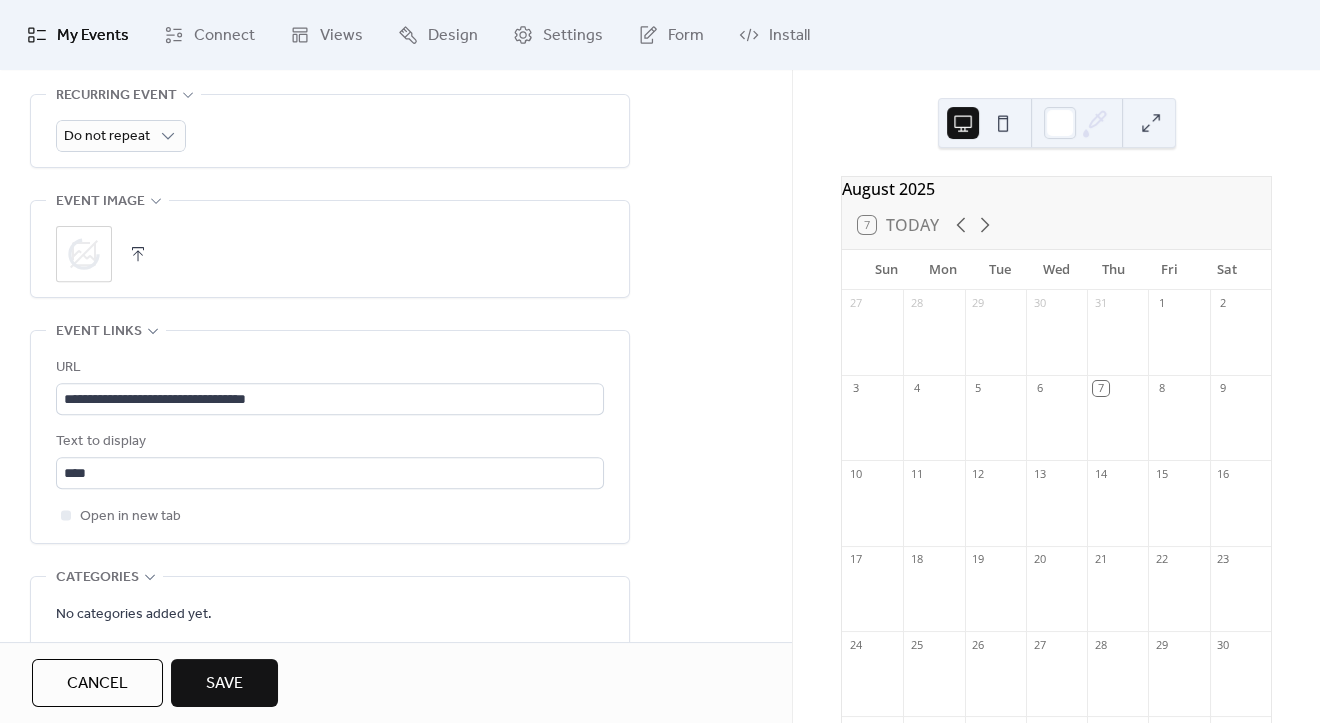 scroll, scrollTop: 922, scrollLeft: 0, axis: vertical 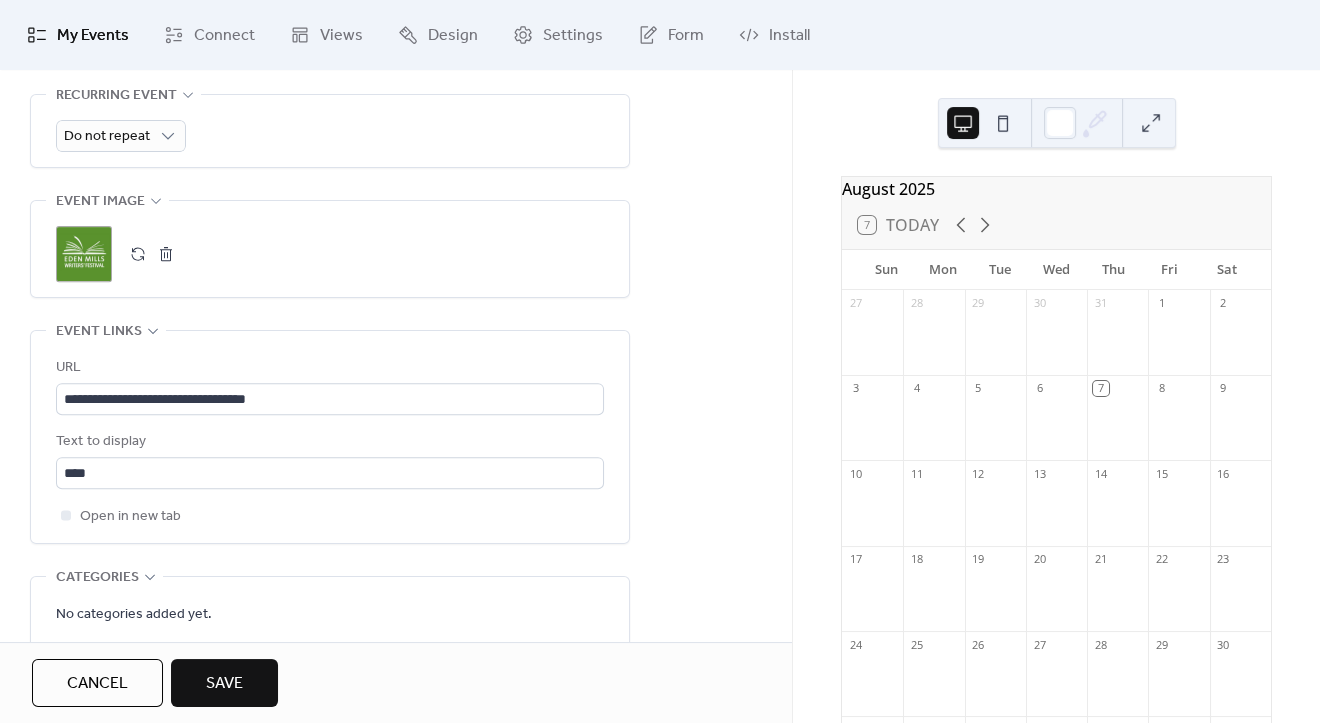 click on "Save" at bounding box center (224, 683) 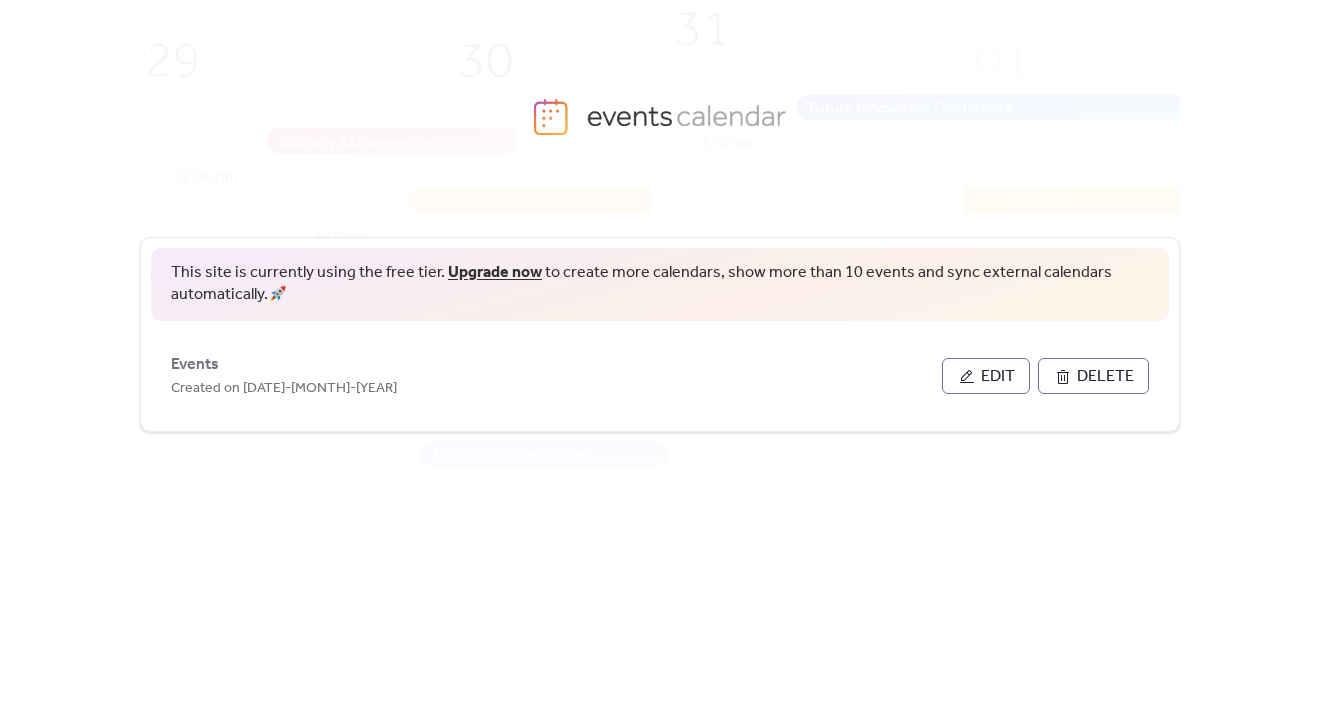 scroll, scrollTop: 0, scrollLeft: 0, axis: both 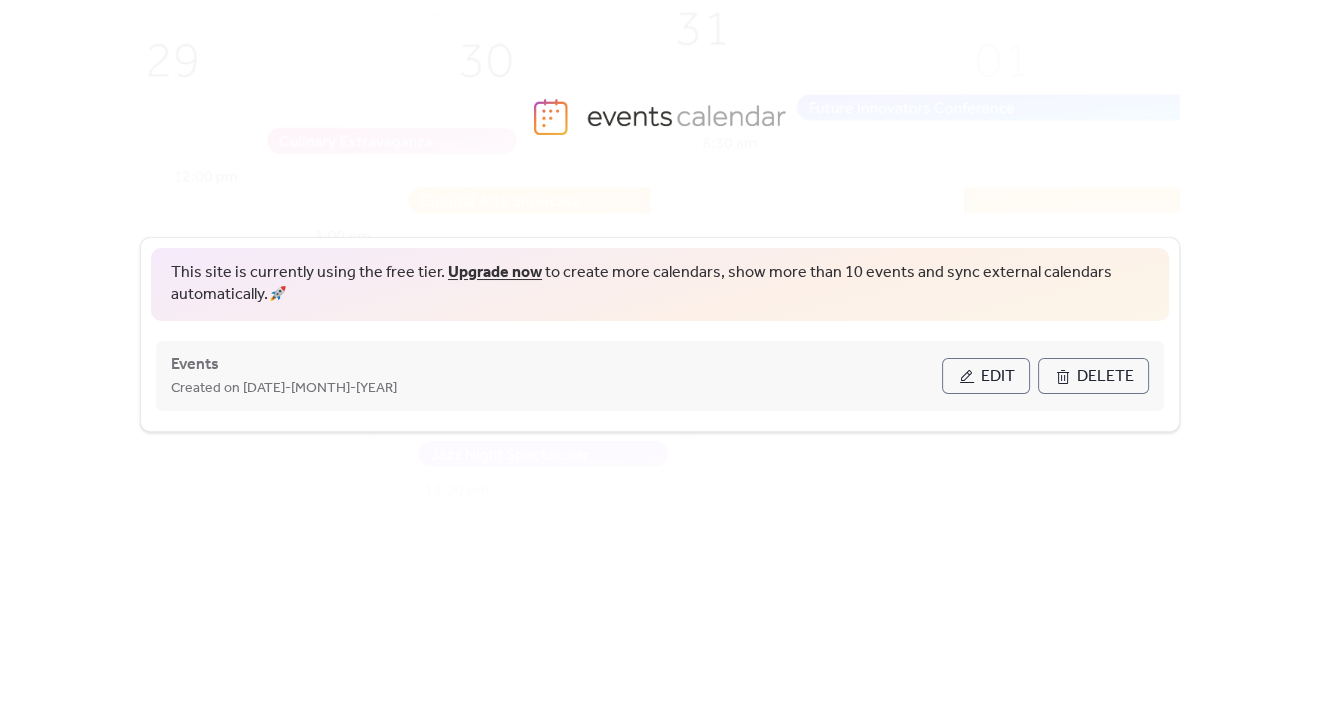 click on "Edit" at bounding box center [986, 376] 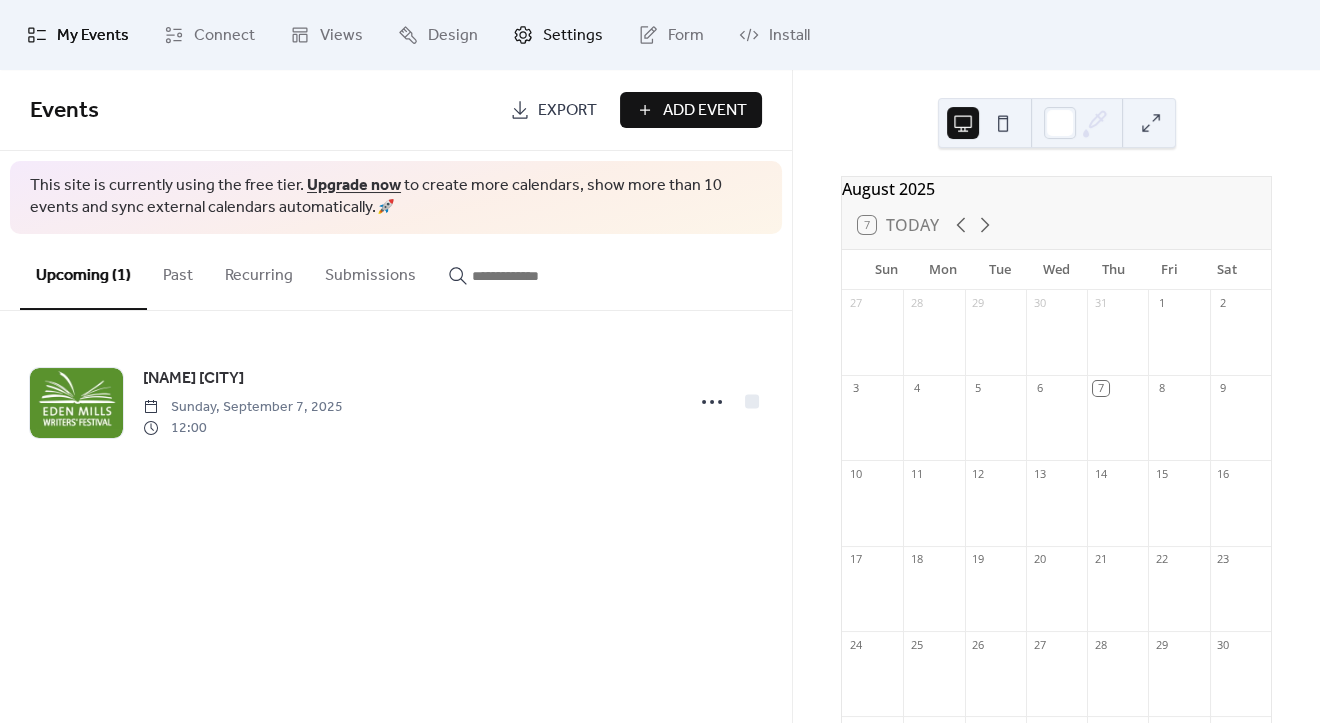 click on "Settings" at bounding box center (558, 35) 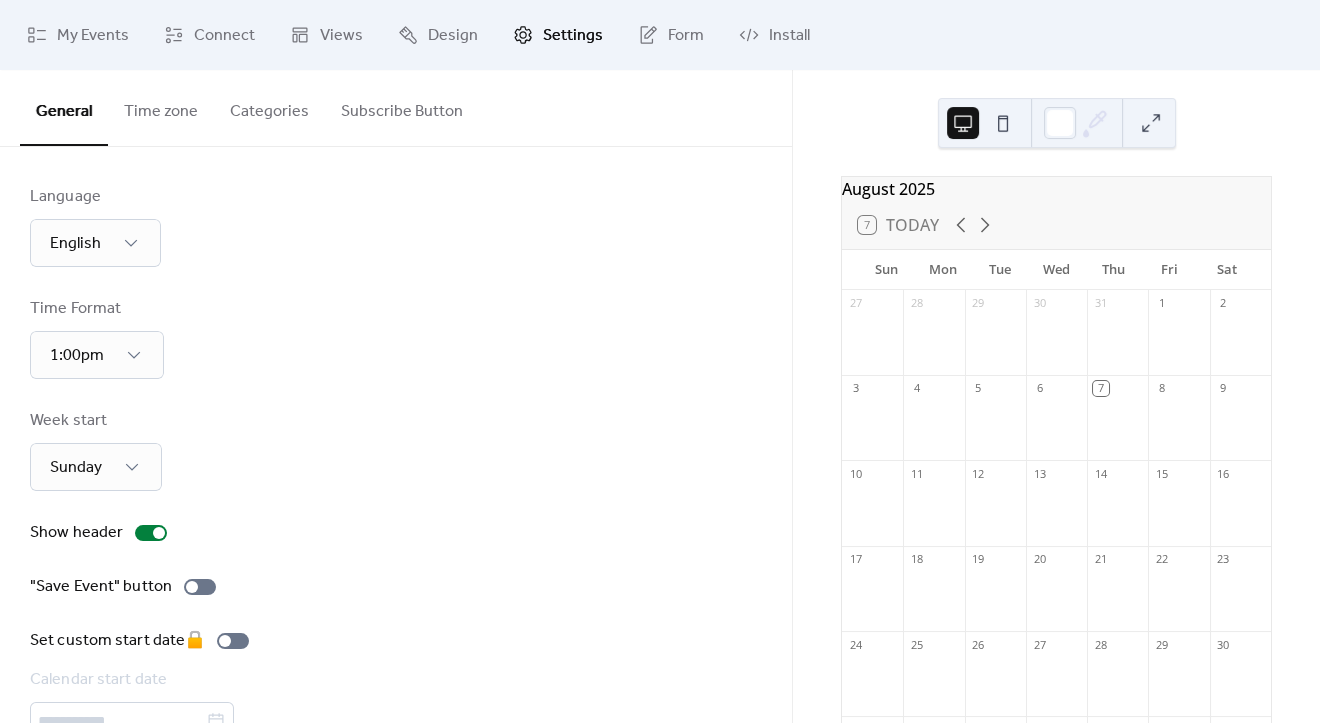 scroll, scrollTop: 0, scrollLeft: 0, axis: both 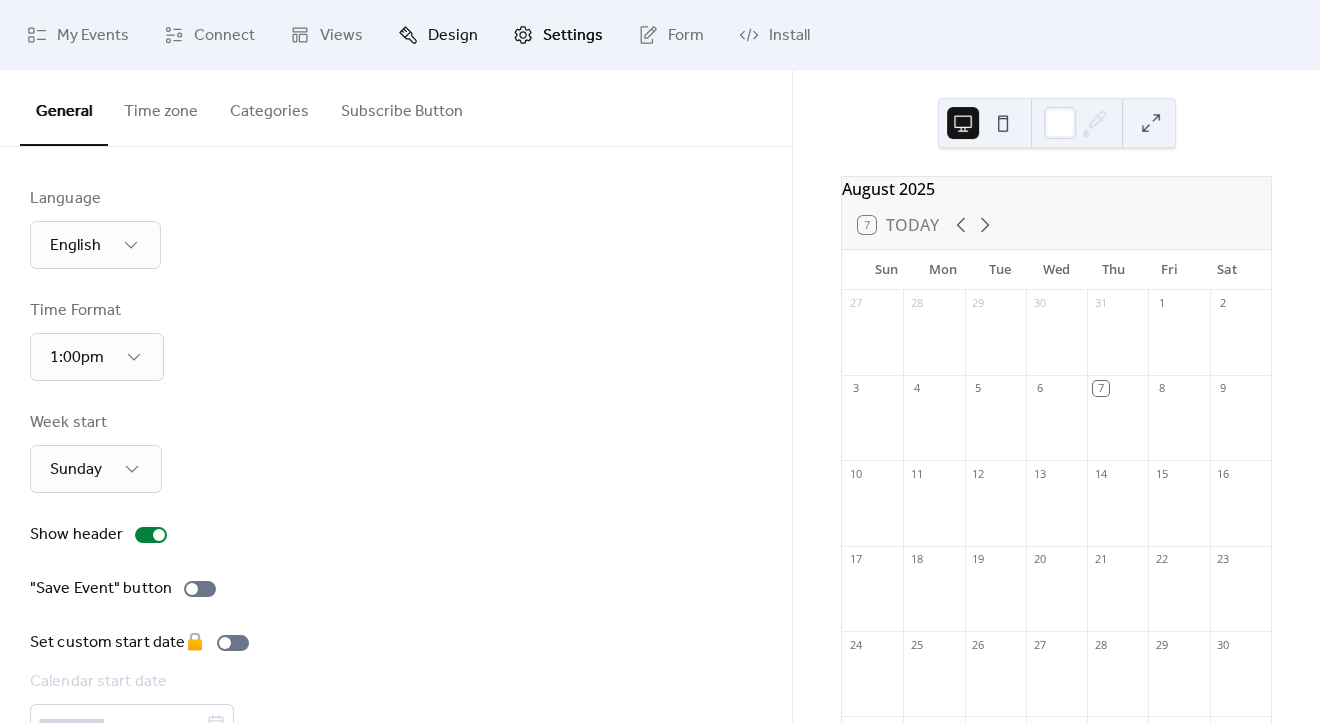 click on "Design" at bounding box center (438, 35) 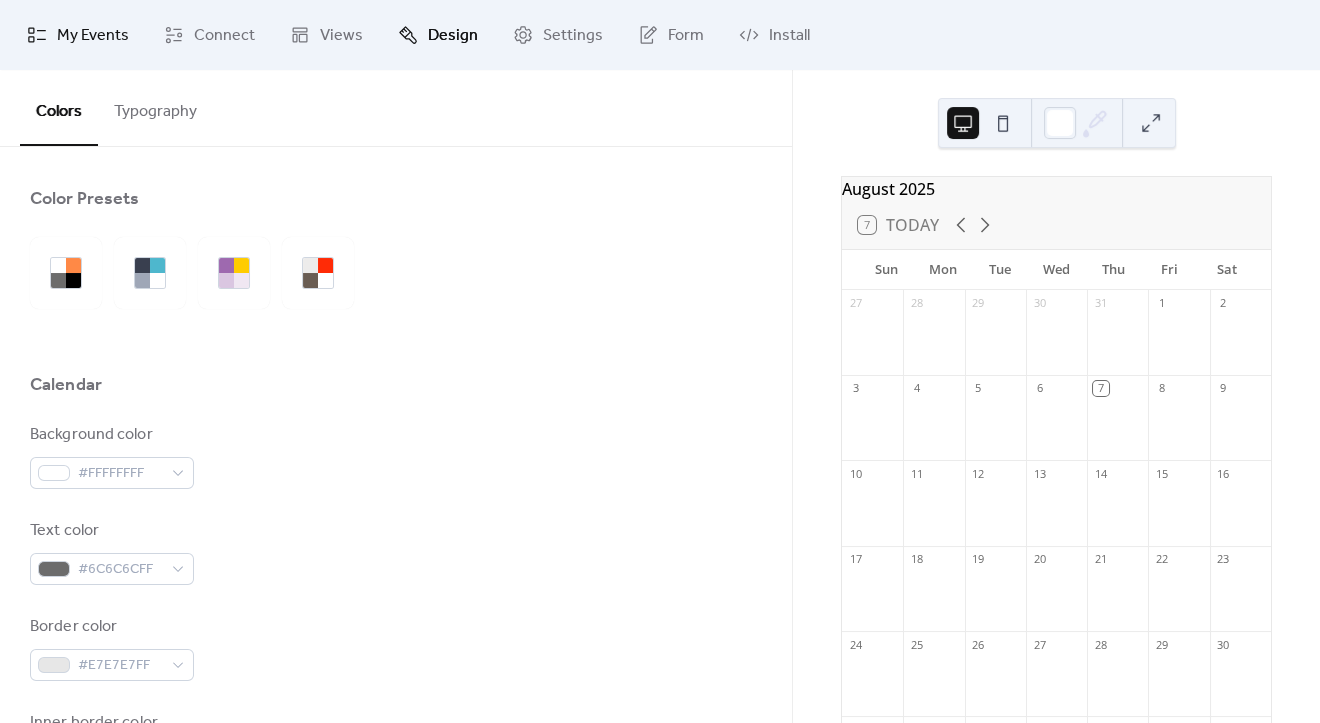 click on "My Events" at bounding box center [93, 36] 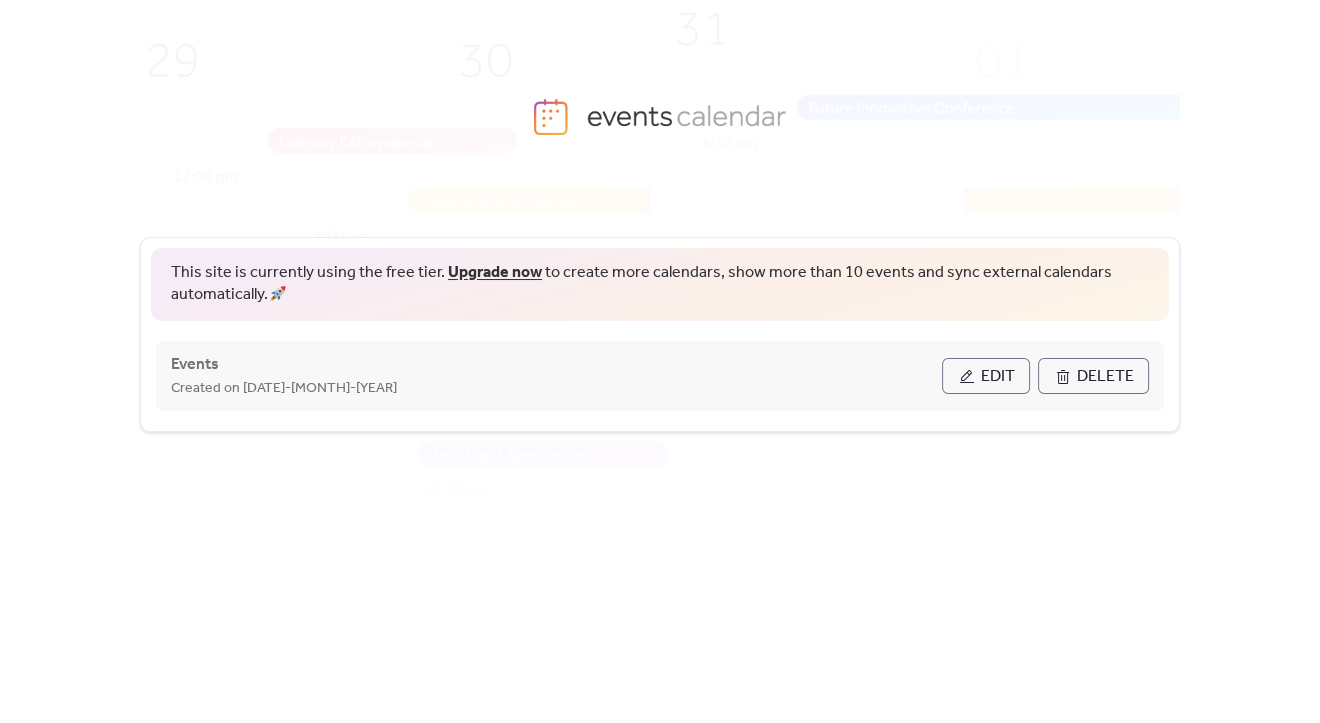 click on "Edit" at bounding box center (986, 376) 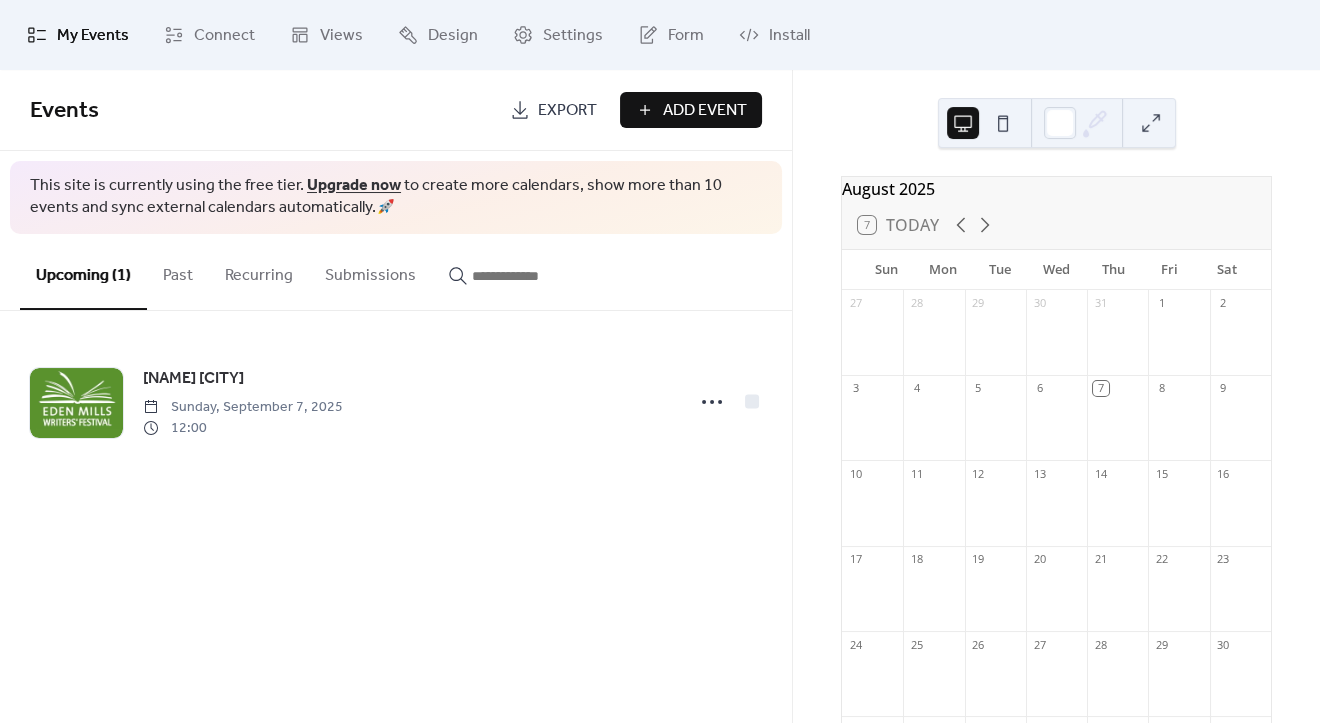 click on "Events Export Add Event This site is currently using the free tier.   Upgrade now   to create more calendars, show more than 10 events and sync external calendars automatically. 🚀 Upcoming (1) Past Recurring Submissions Eden Mills Sunday, September 7, 2025 12:00 Cancel" at bounding box center (396, 396) 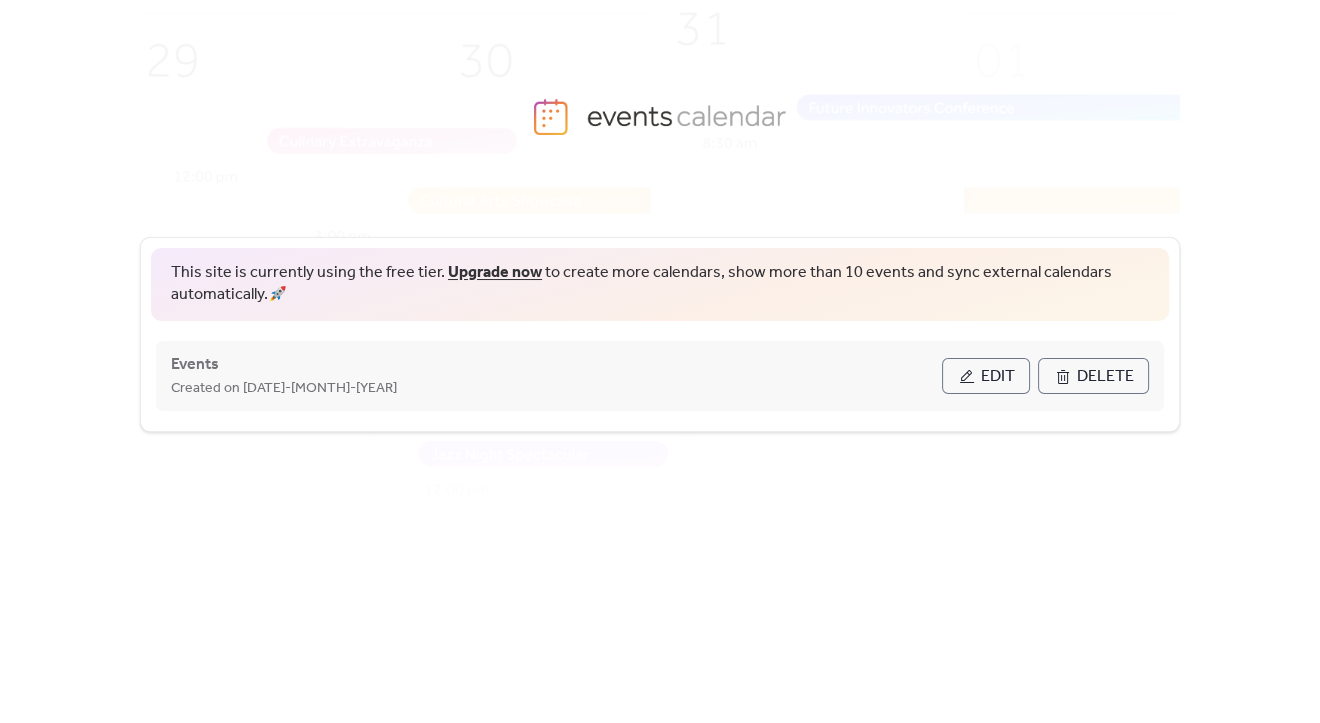click on "Edit" at bounding box center (998, 377) 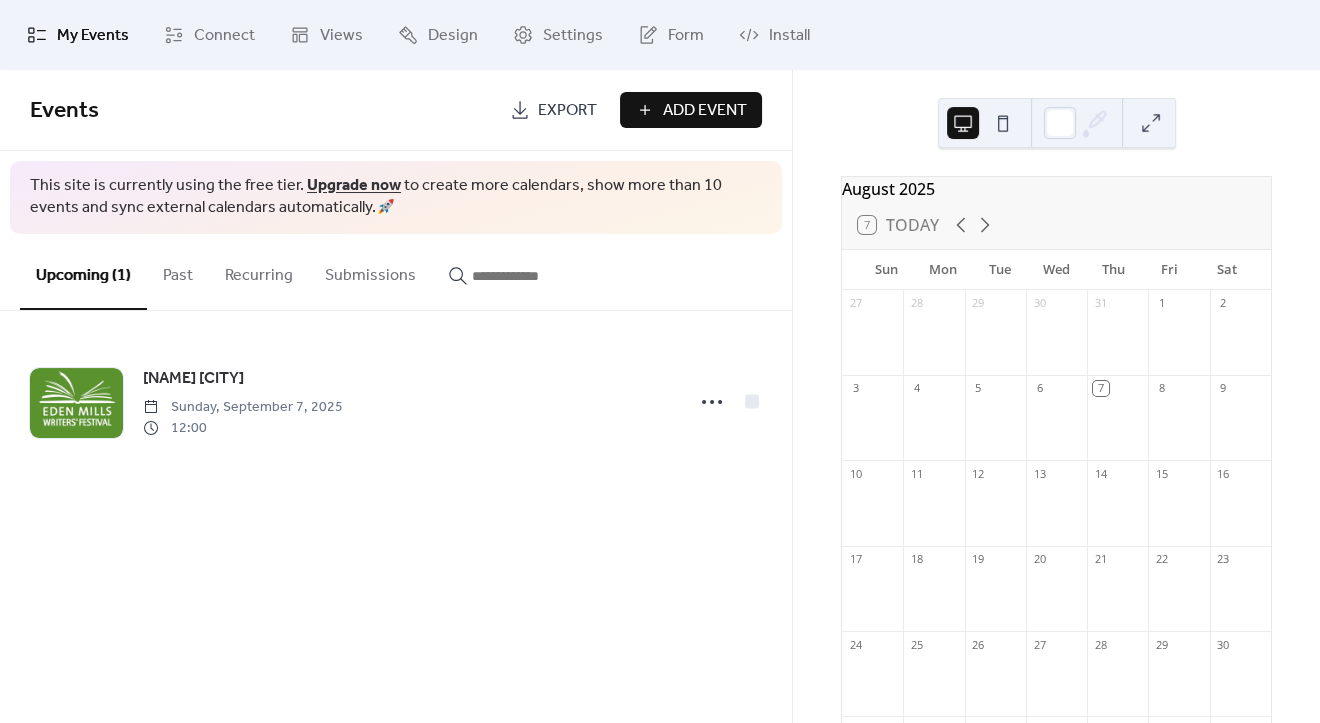 click on "Events" at bounding box center [64, 111] 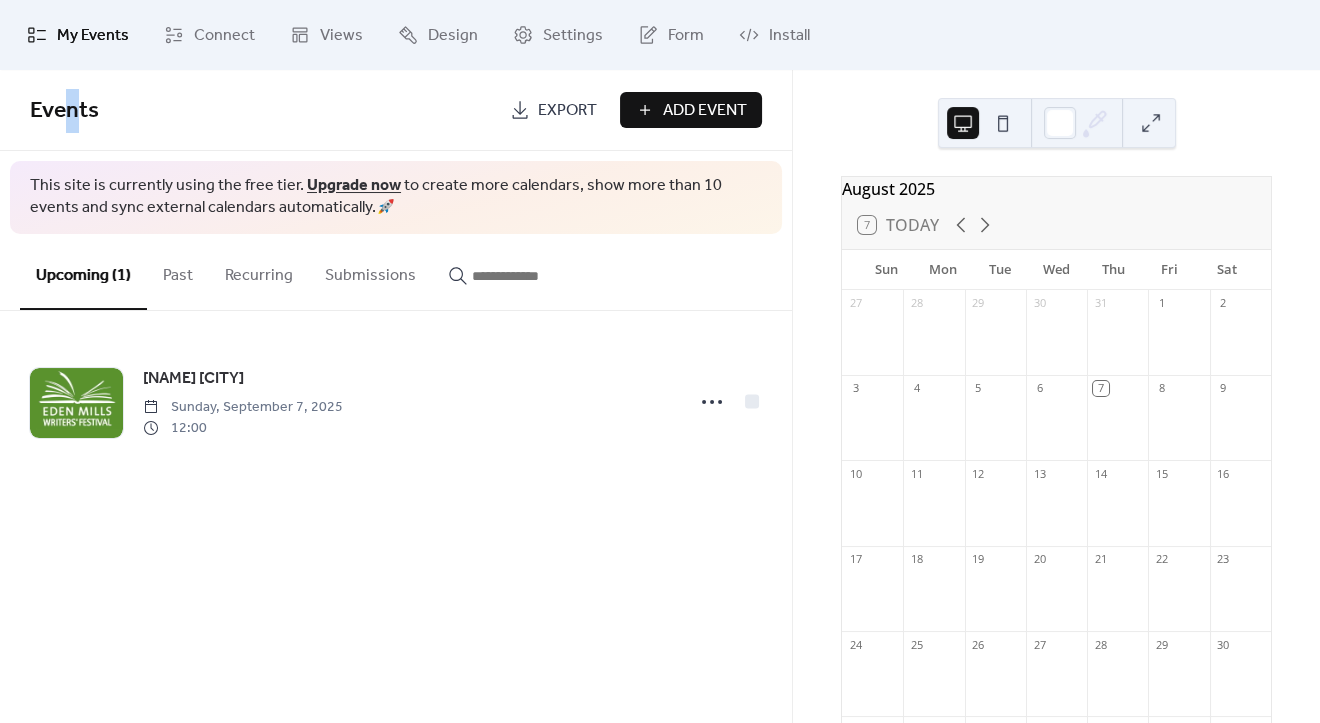 click on "Events" at bounding box center (64, 111) 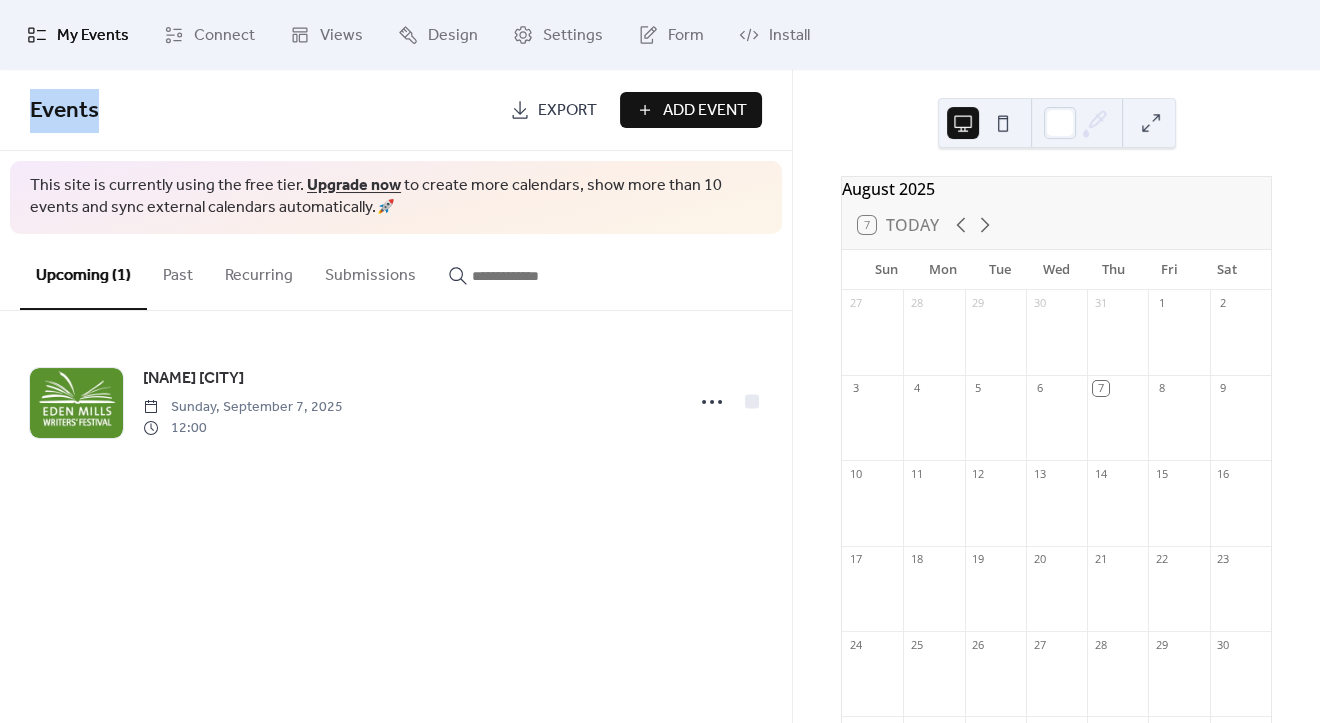 drag, startPoint x: 94, startPoint y: 106, endPoint x: 34, endPoint y: 106, distance: 60 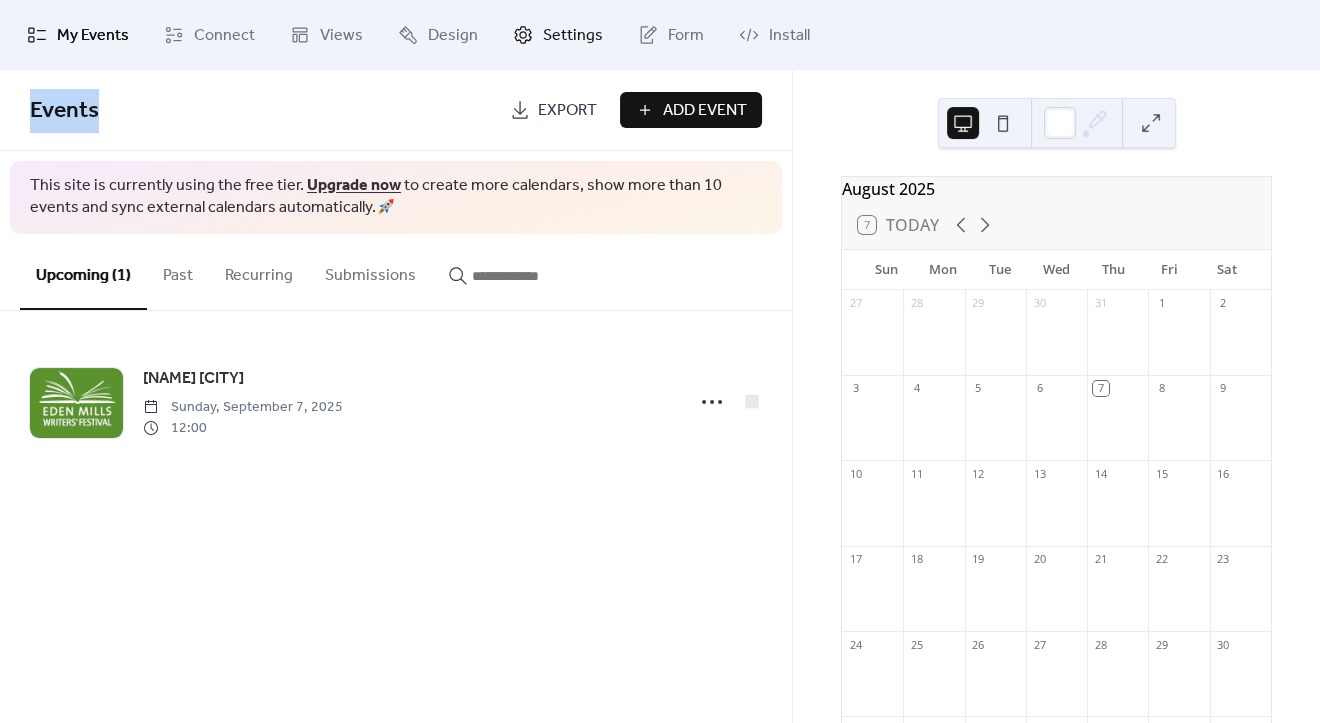 click on "Settings" at bounding box center (573, 36) 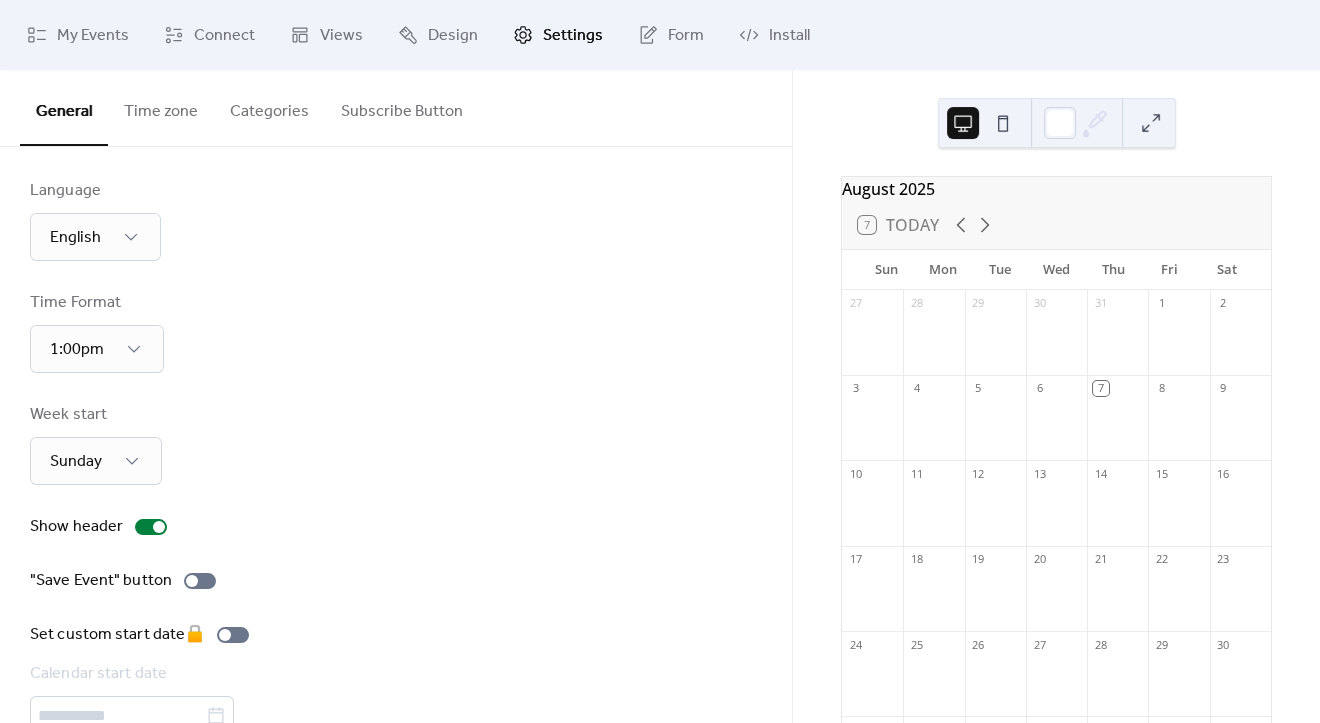 scroll, scrollTop: 68, scrollLeft: 0, axis: vertical 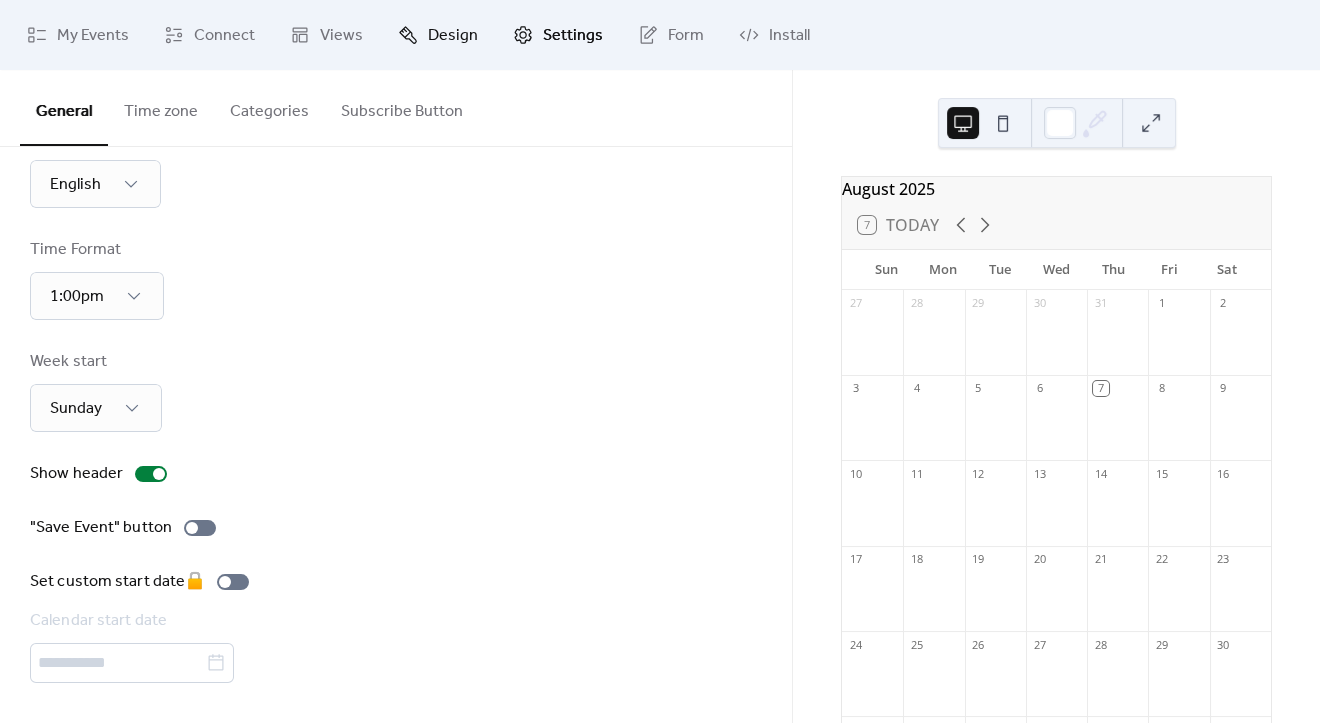 click on "Design" at bounding box center [453, 36] 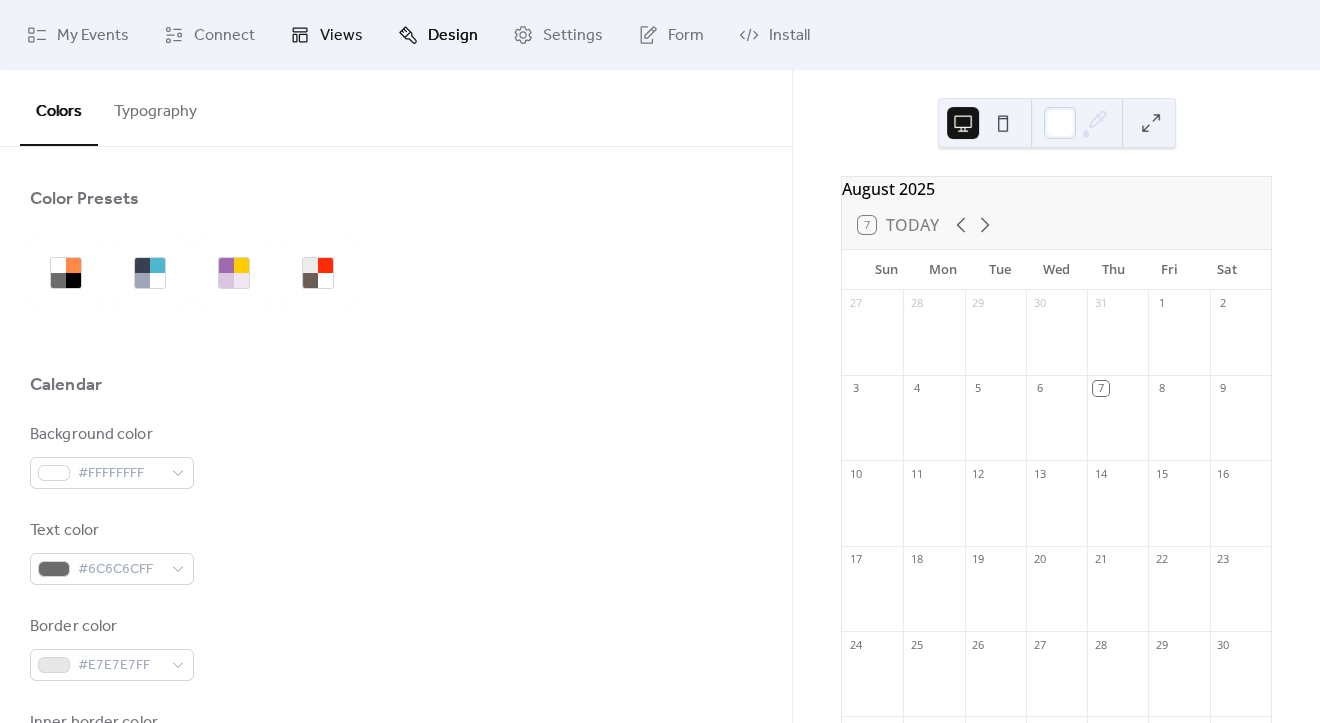 click on "Views" at bounding box center [341, 36] 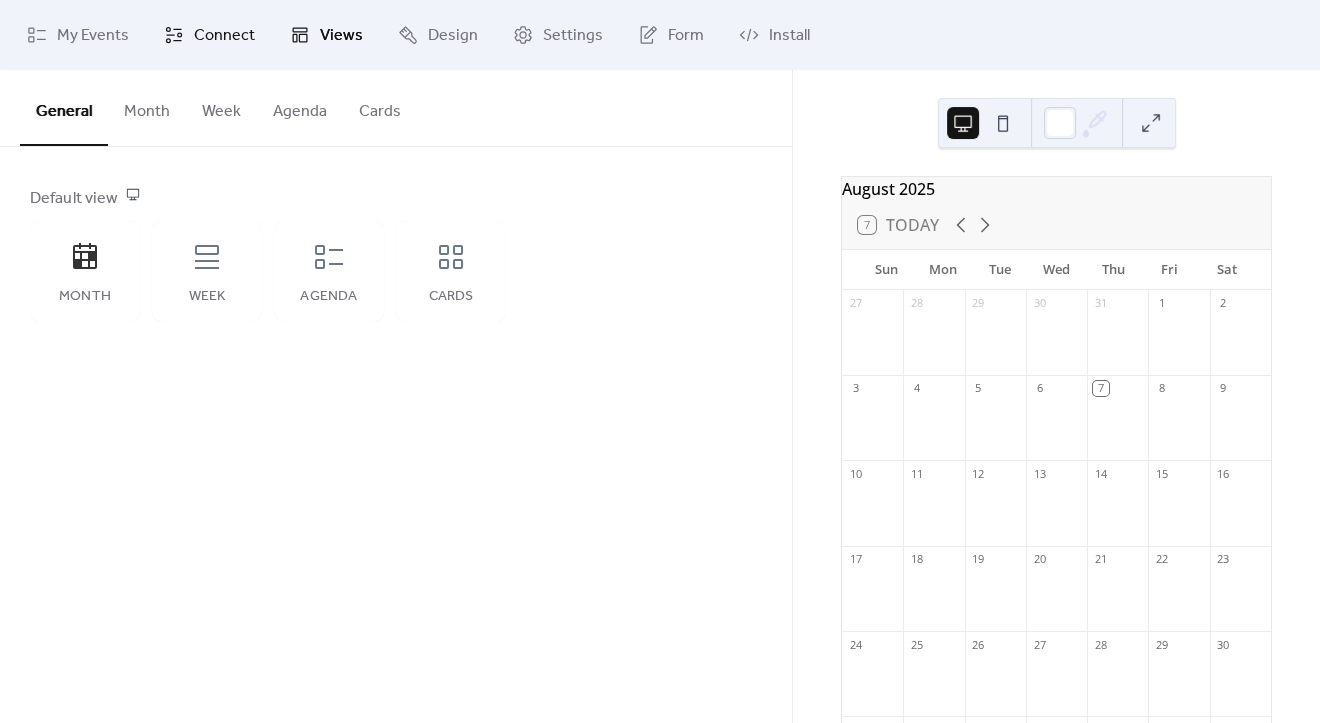 click on "Connect" at bounding box center [224, 36] 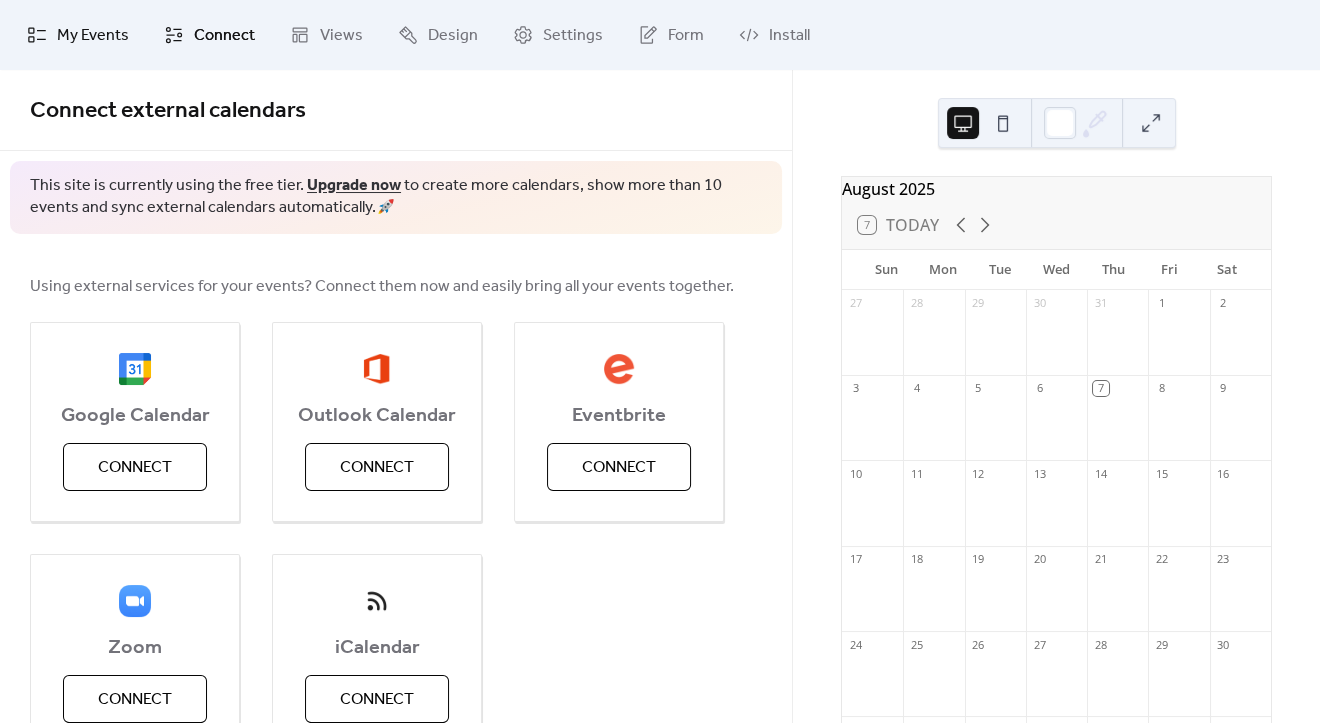click on "My Events" at bounding box center [93, 36] 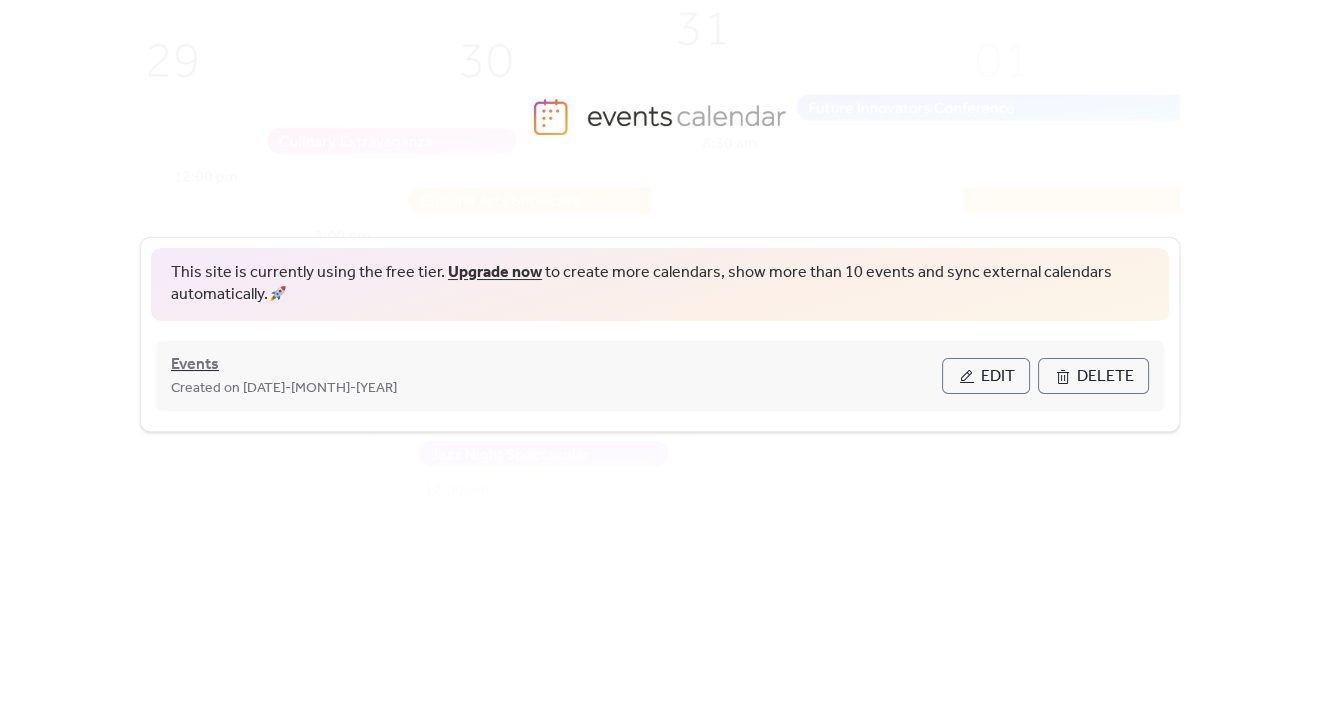 click on "Events" at bounding box center (195, 365) 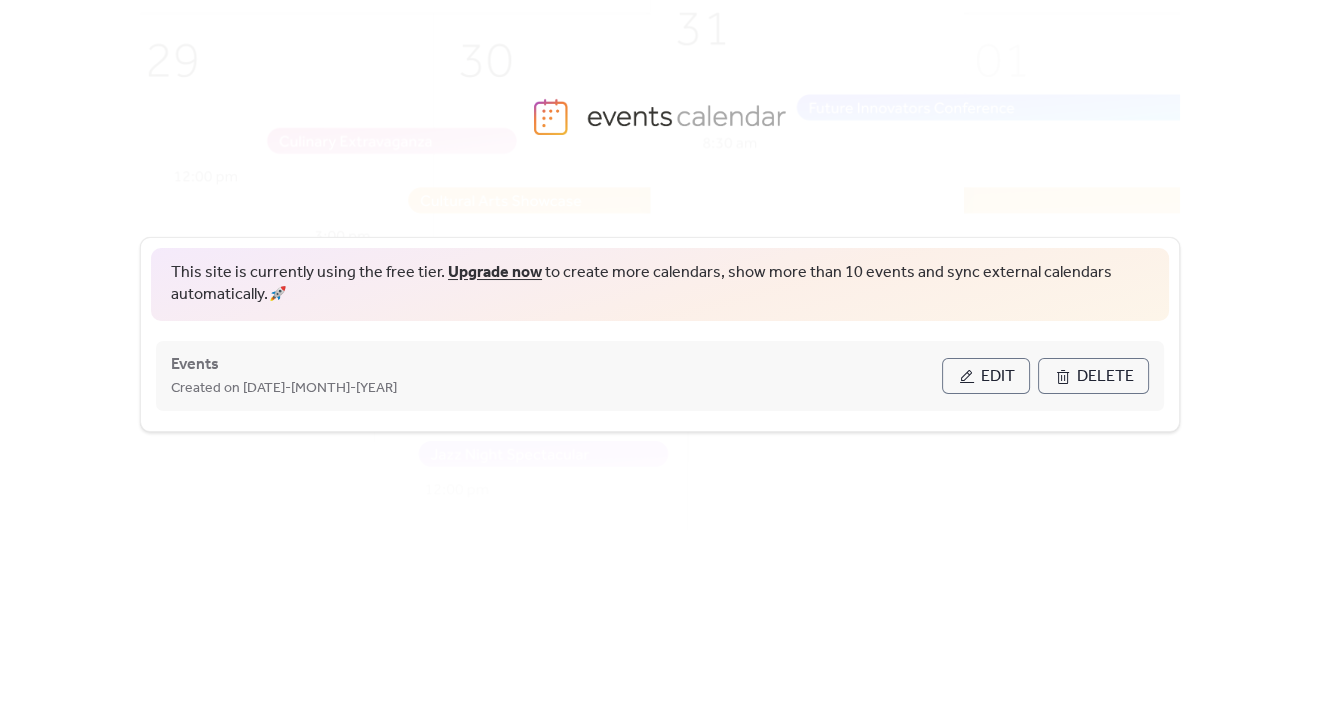 click on "Delete" at bounding box center [1105, 377] 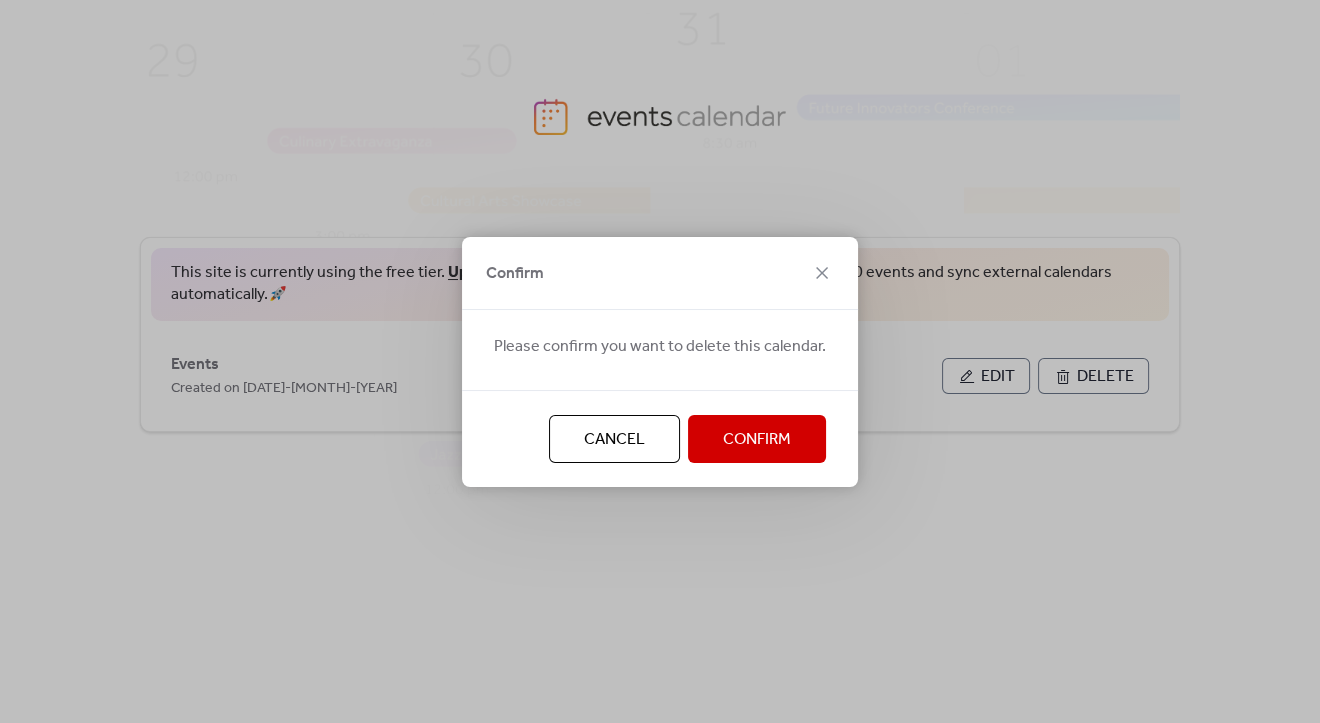click on "Confirm" at bounding box center [757, 440] 